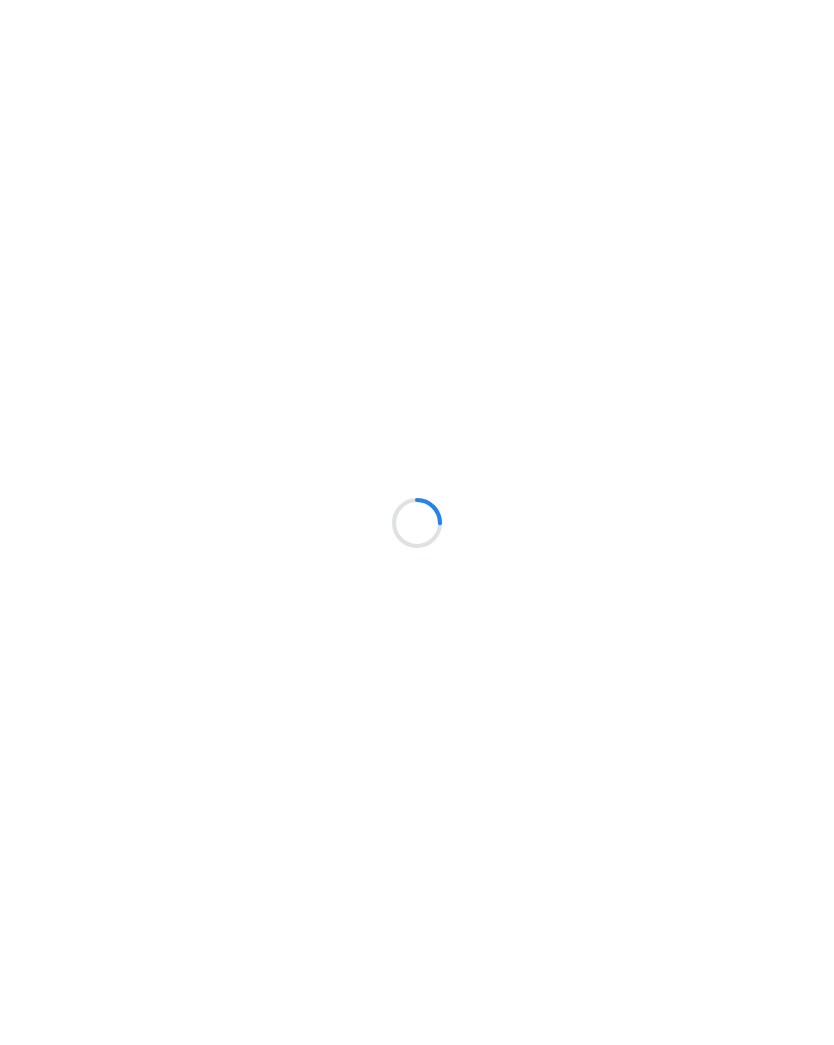 scroll, scrollTop: 0, scrollLeft: 0, axis: both 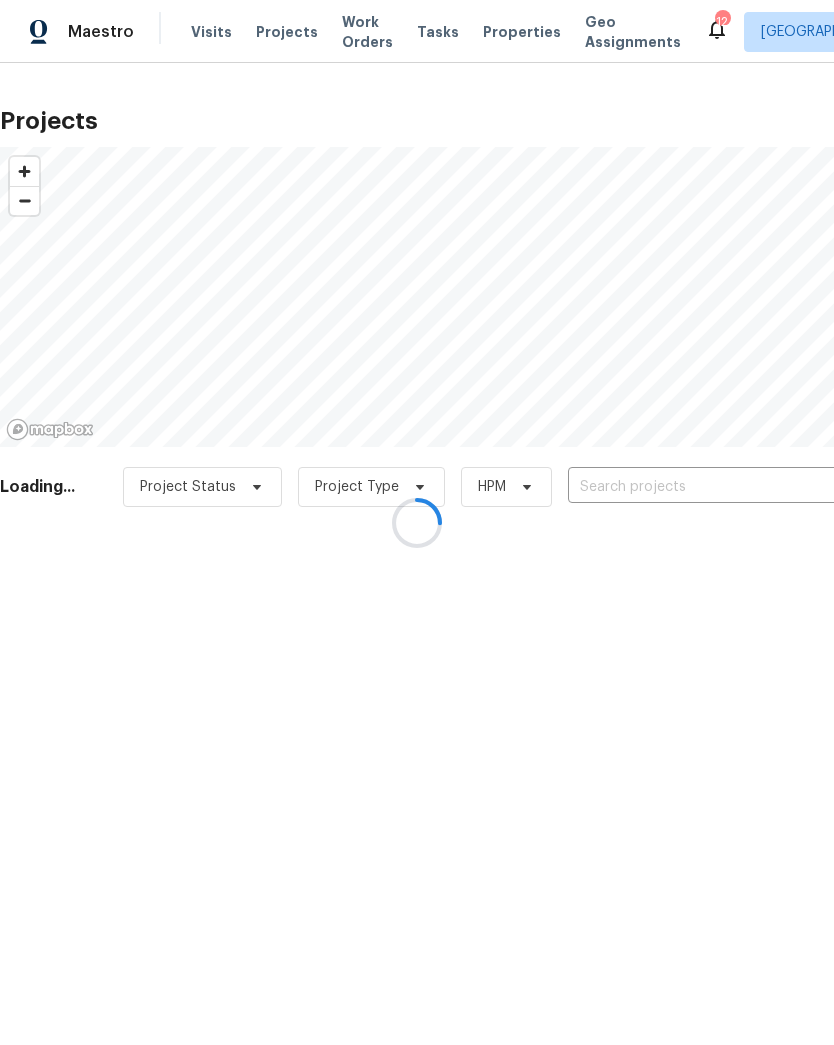 click at bounding box center [417, 522] 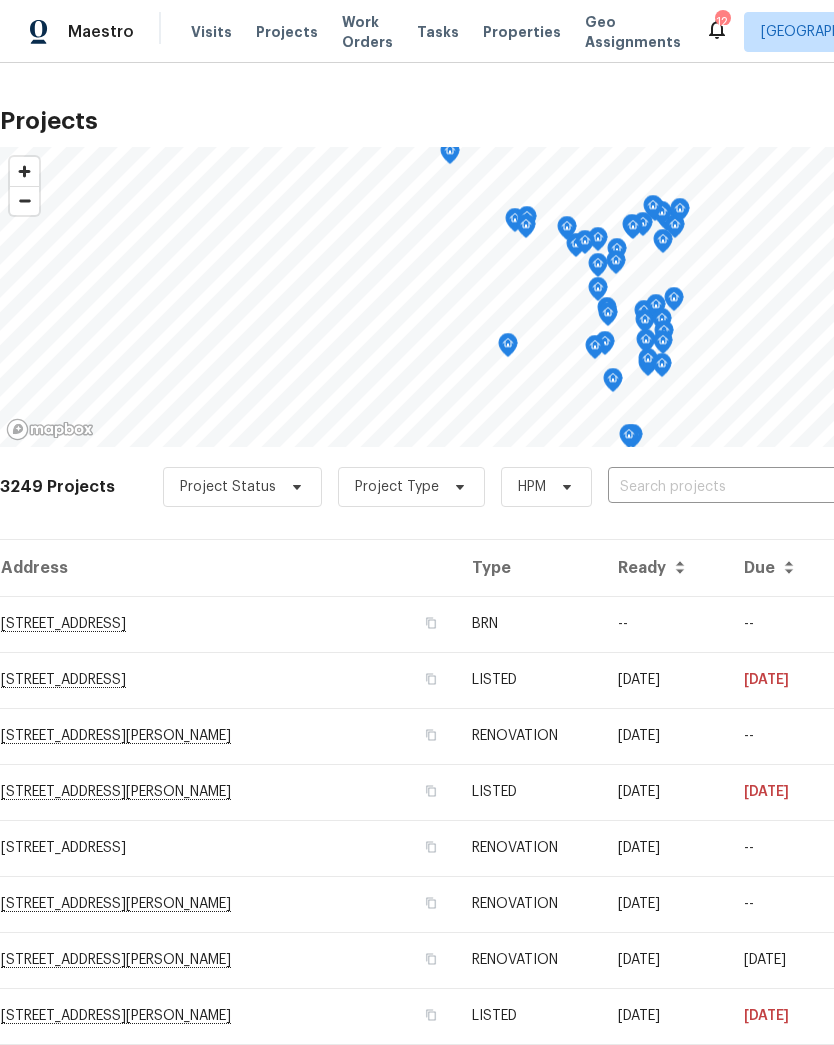 click on "Projects" at bounding box center [287, 32] 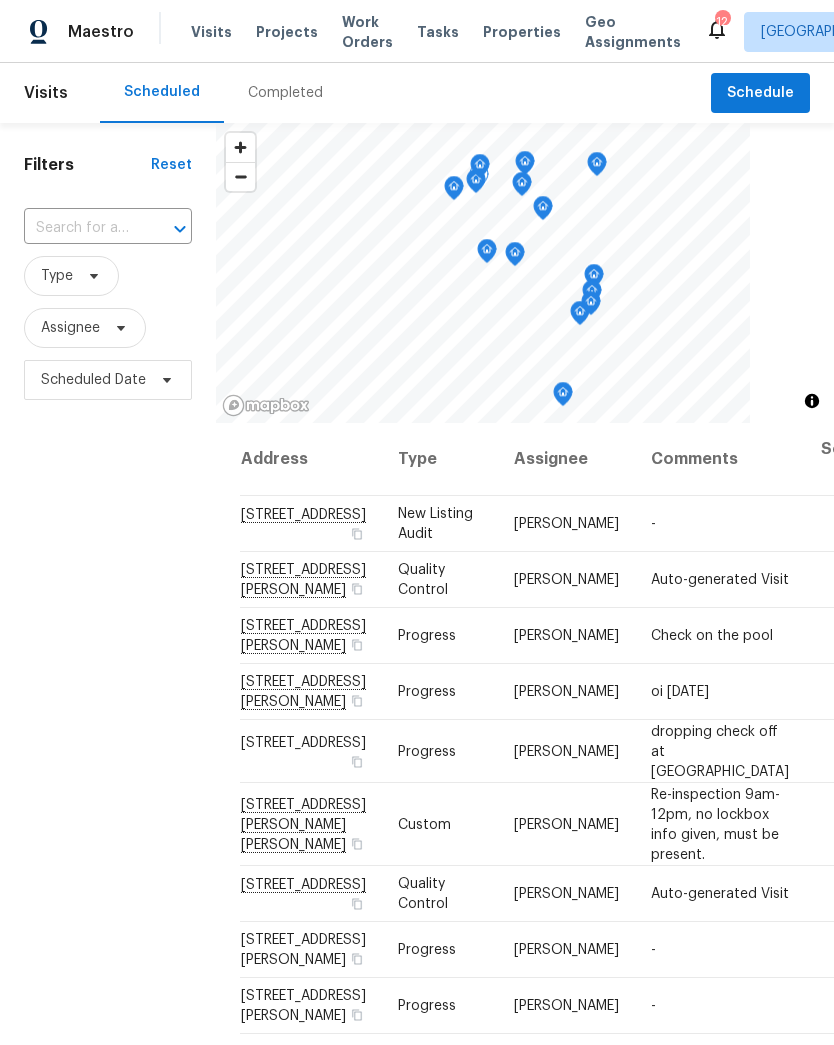 click 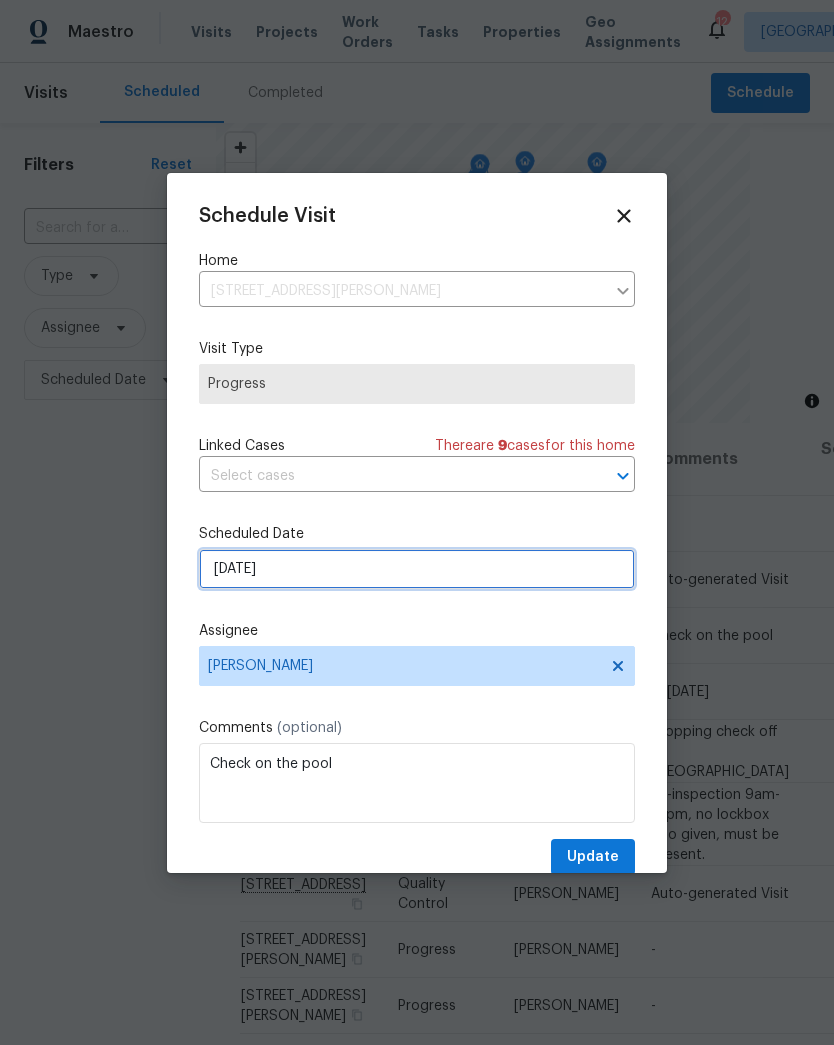 click on "[DATE]" at bounding box center [417, 569] 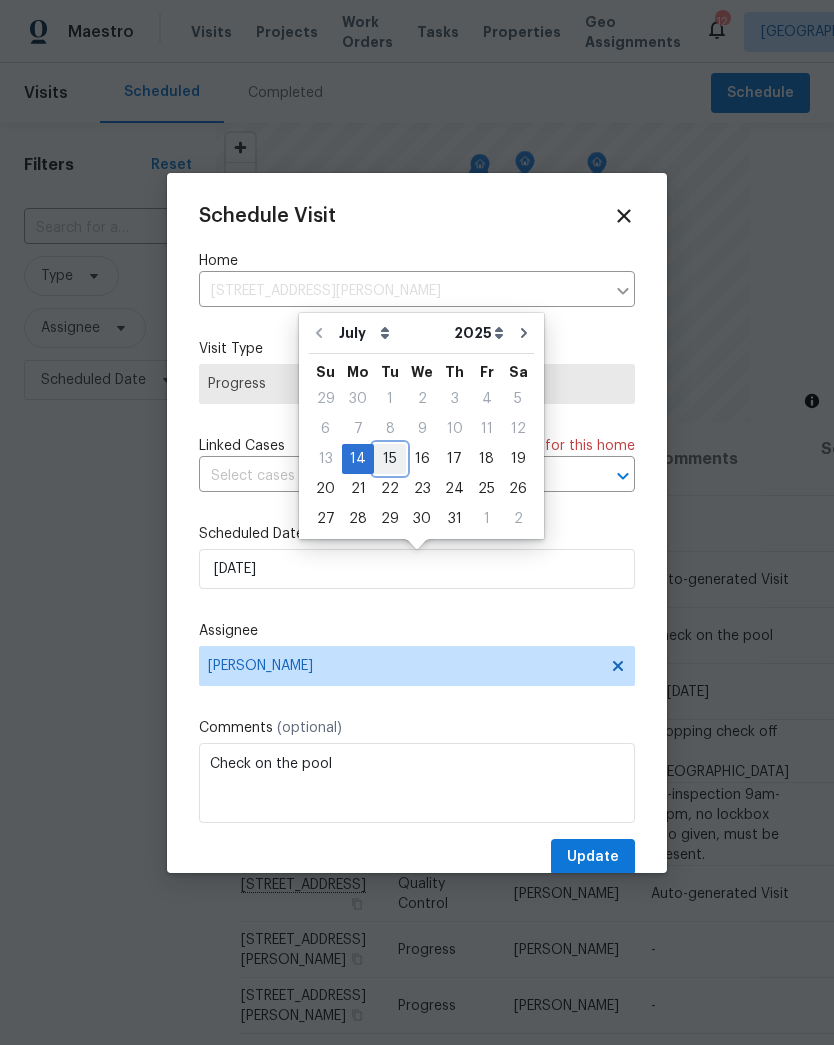 click on "15" at bounding box center (390, 459) 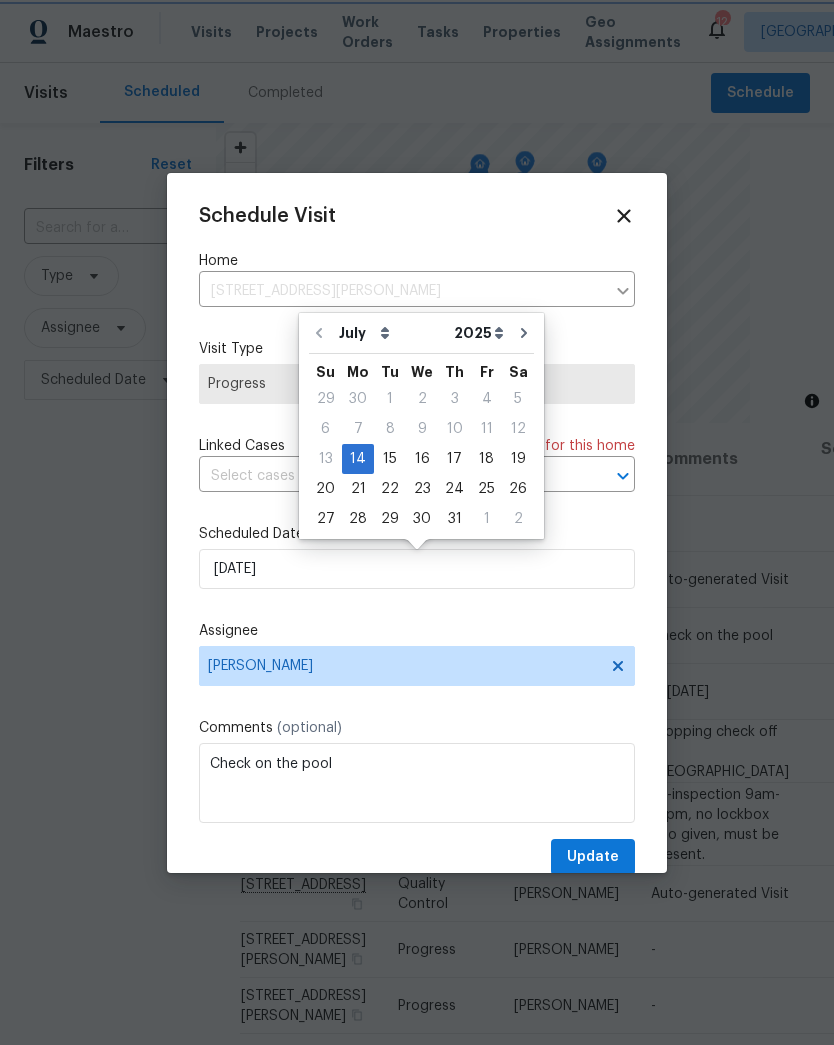 type on "[DATE]" 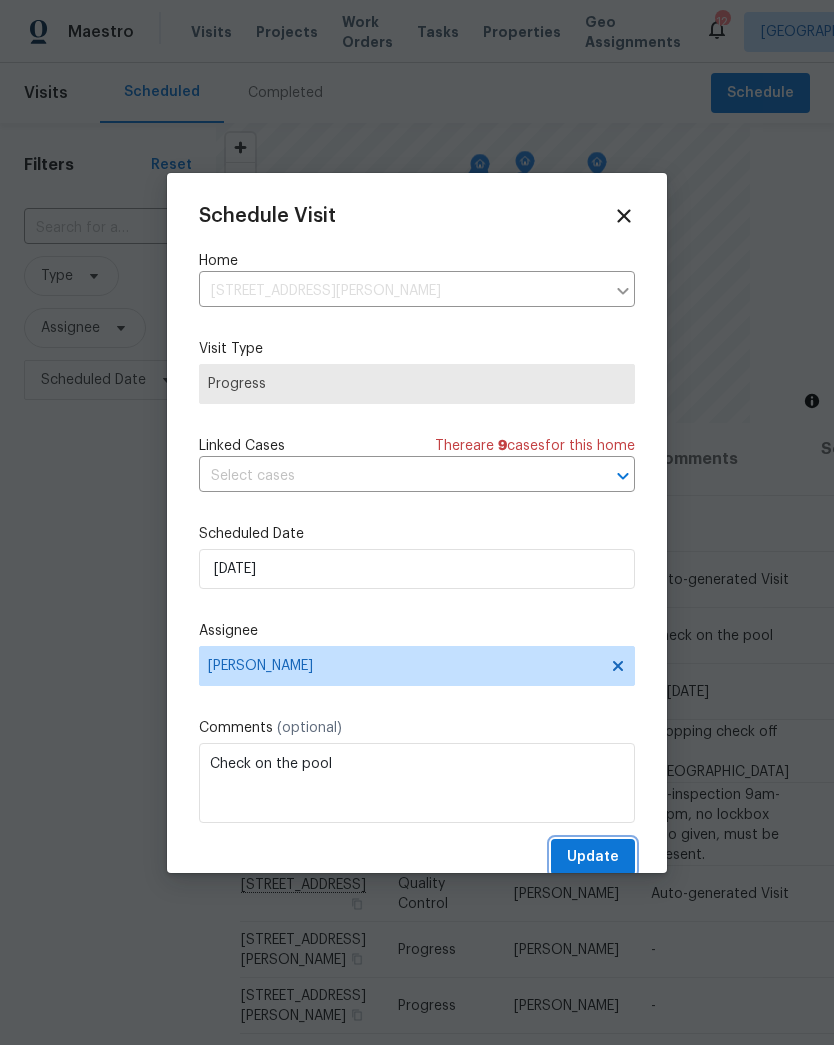 click on "Update" at bounding box center [593, 857] 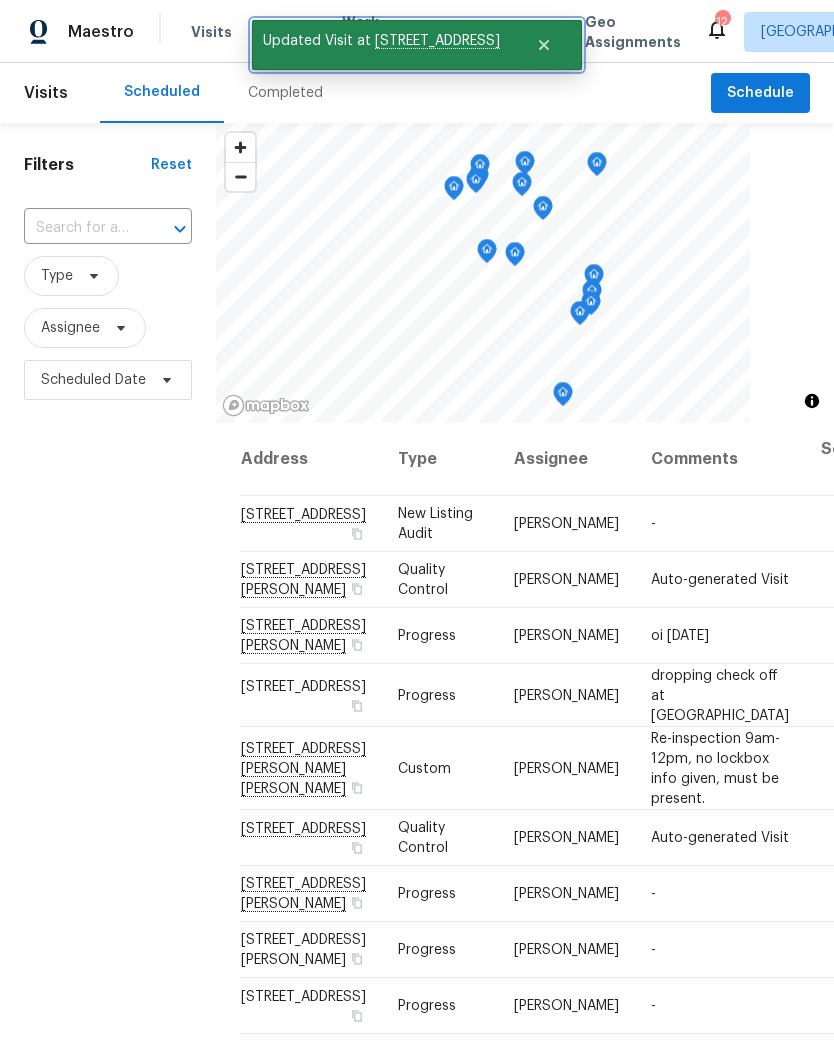 click 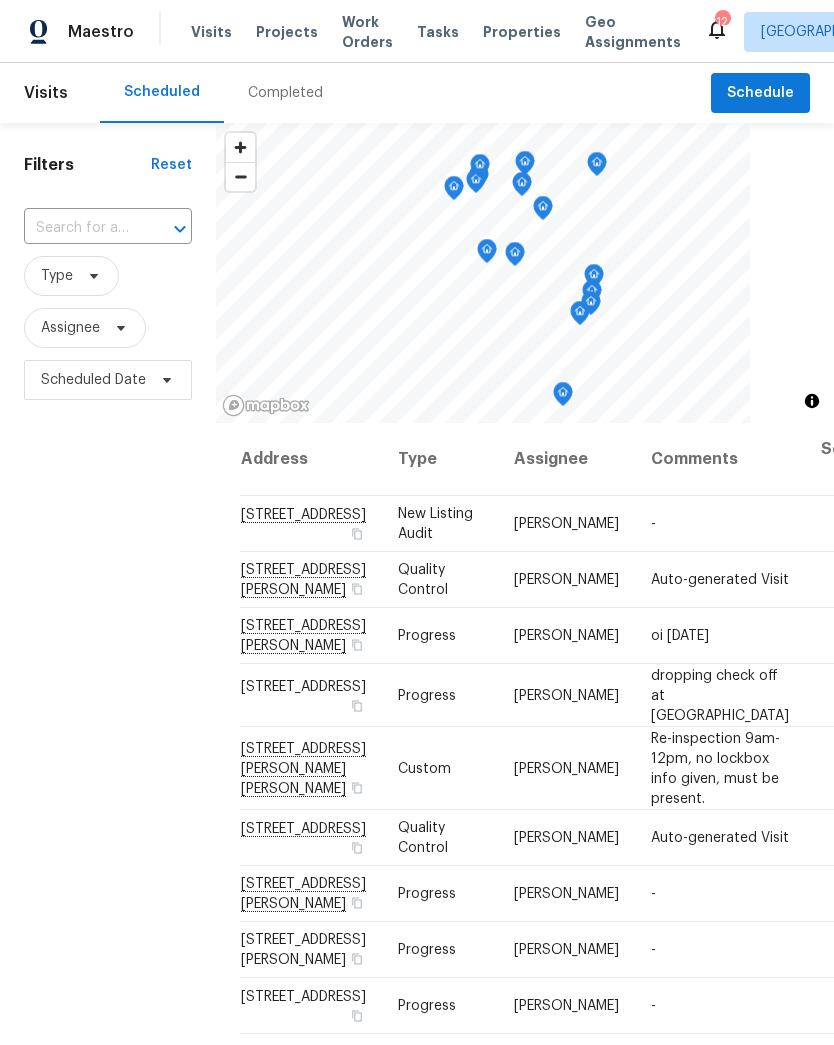 click on "Projects" at bounding box center [287, 32] 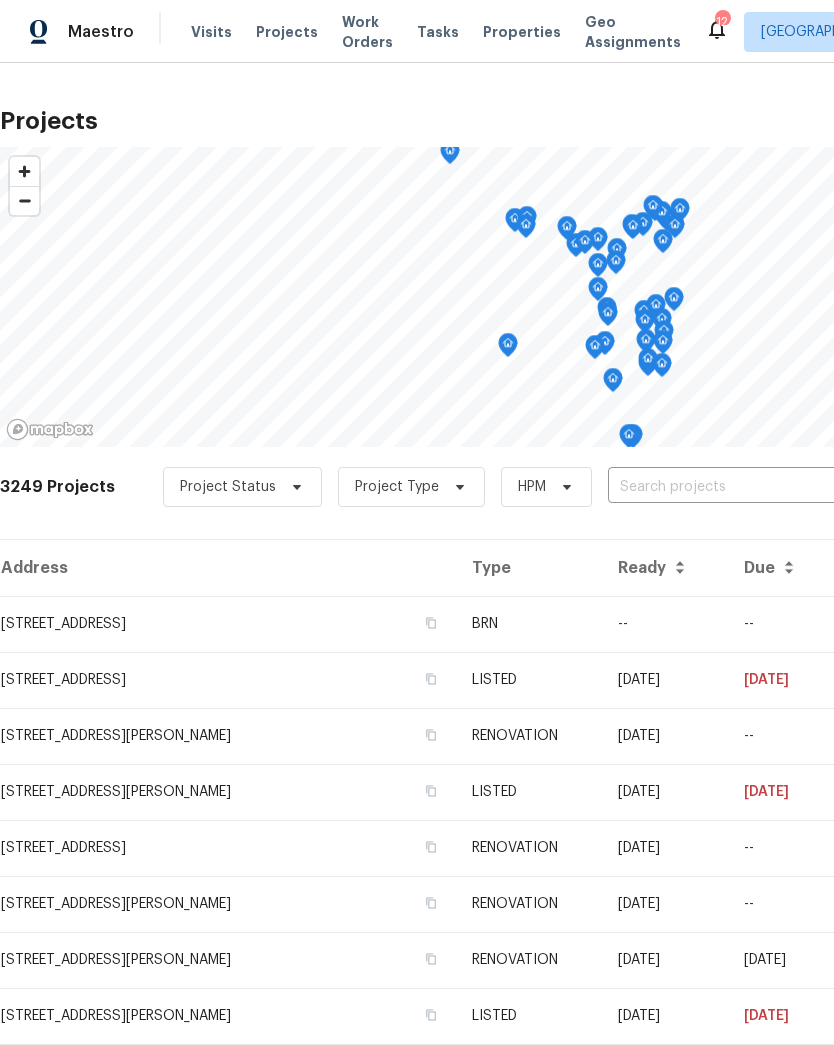 click at bounding box center (722, 487) 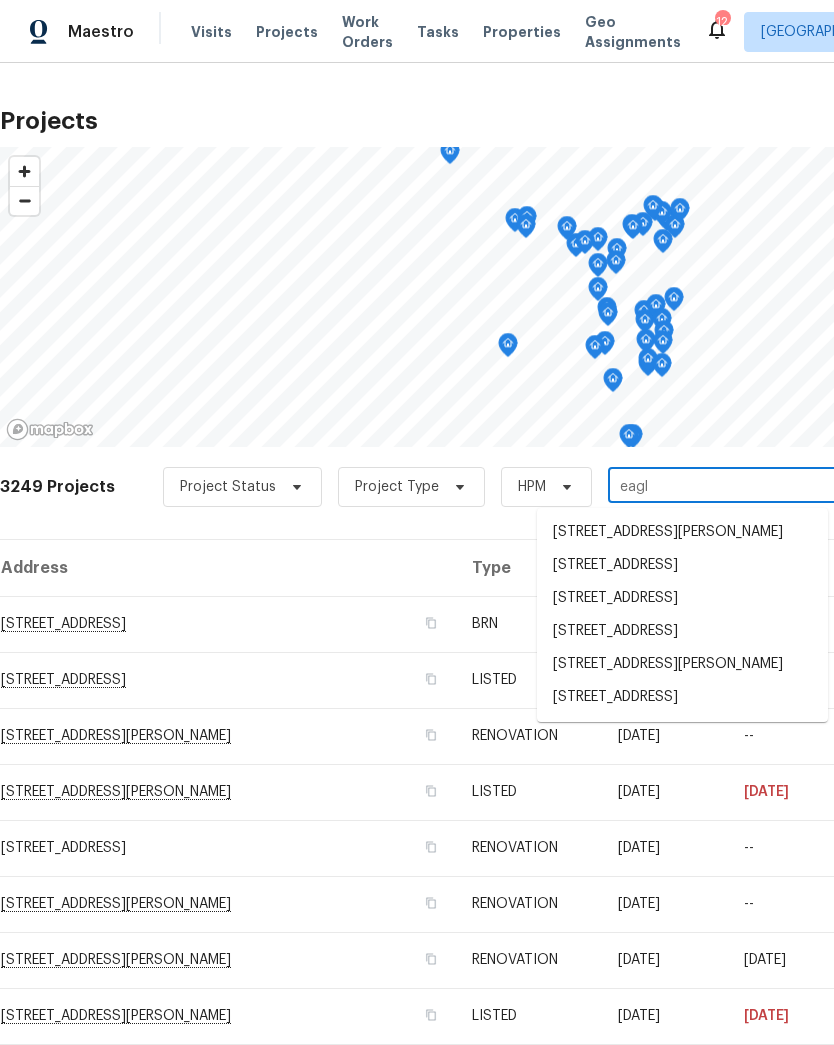 type on "eagle" 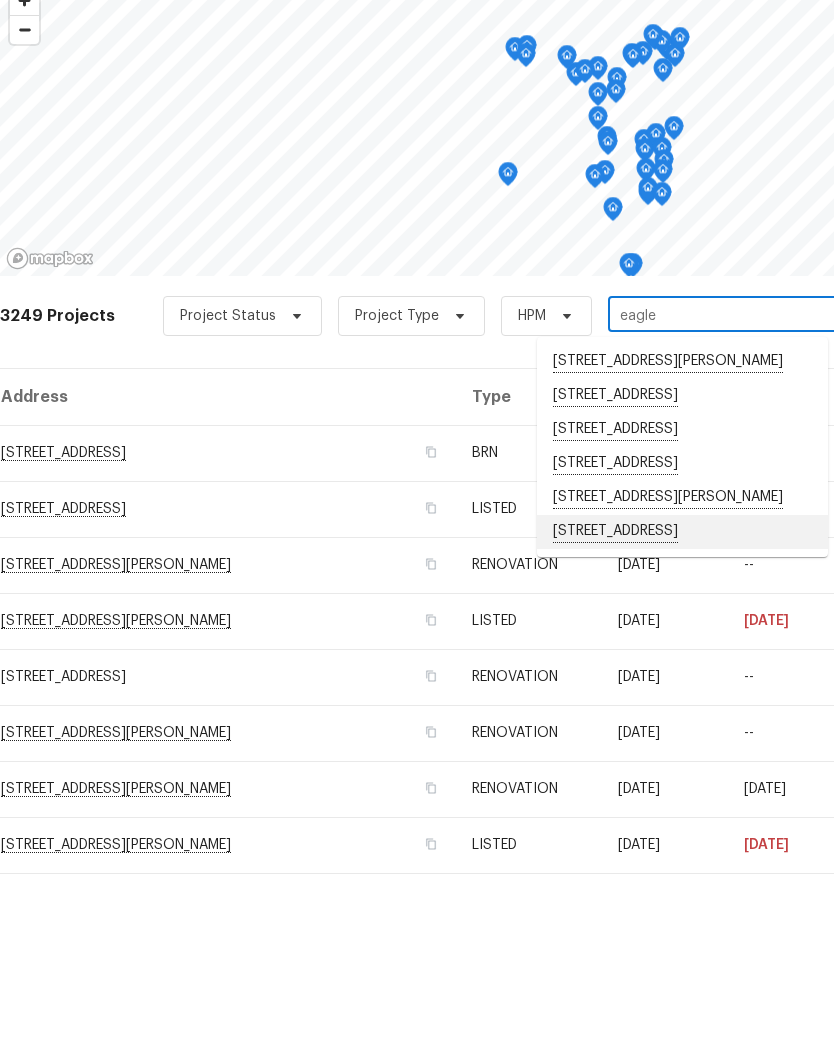 click on "[STREET_ADDRESS]" at bounding box center [682, 703] 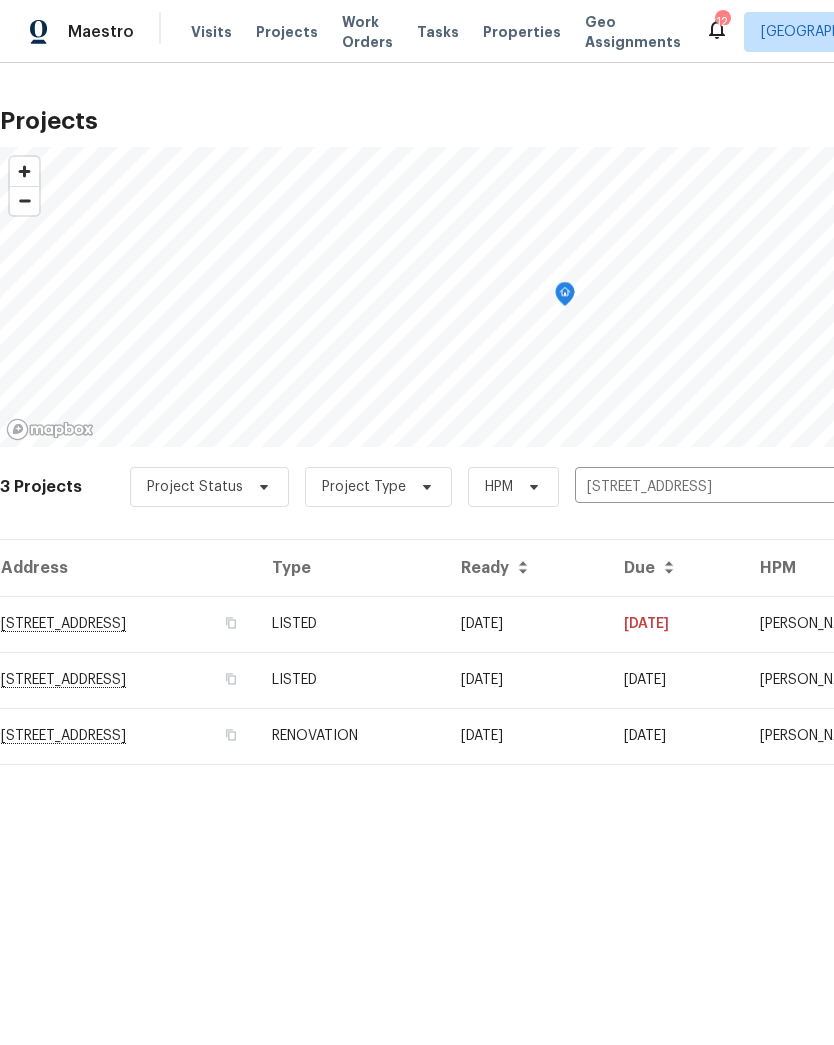 click on "[STREET_ADDRESS]" at bounding box center (128, 624) 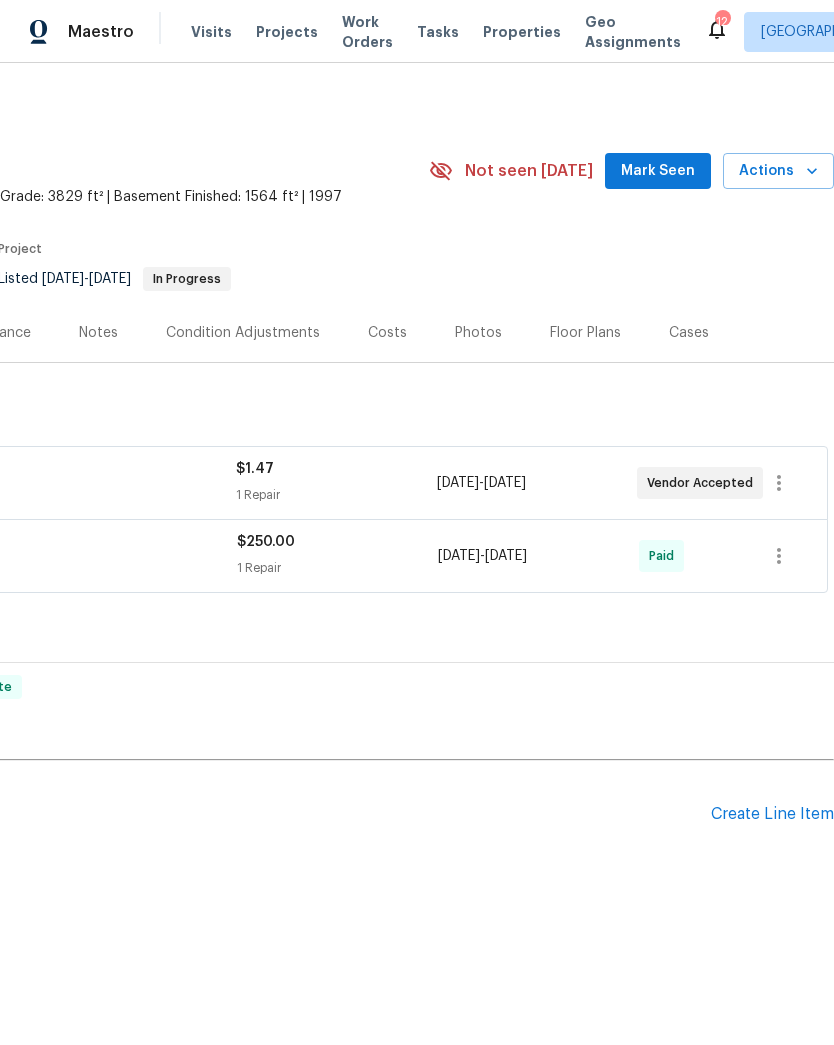 scroll, scrollTop: 0, scrollLeft: 296, axis: horizontal 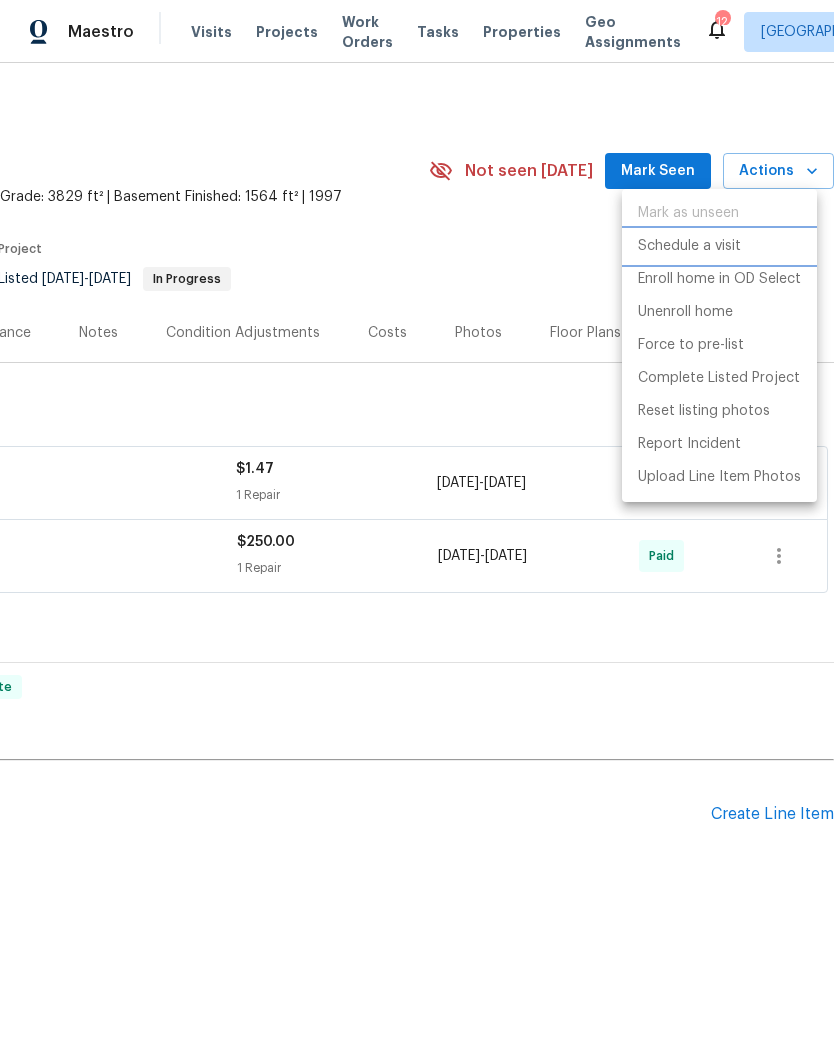 click on "Schedule a visit" at bounding box center [689, 246] 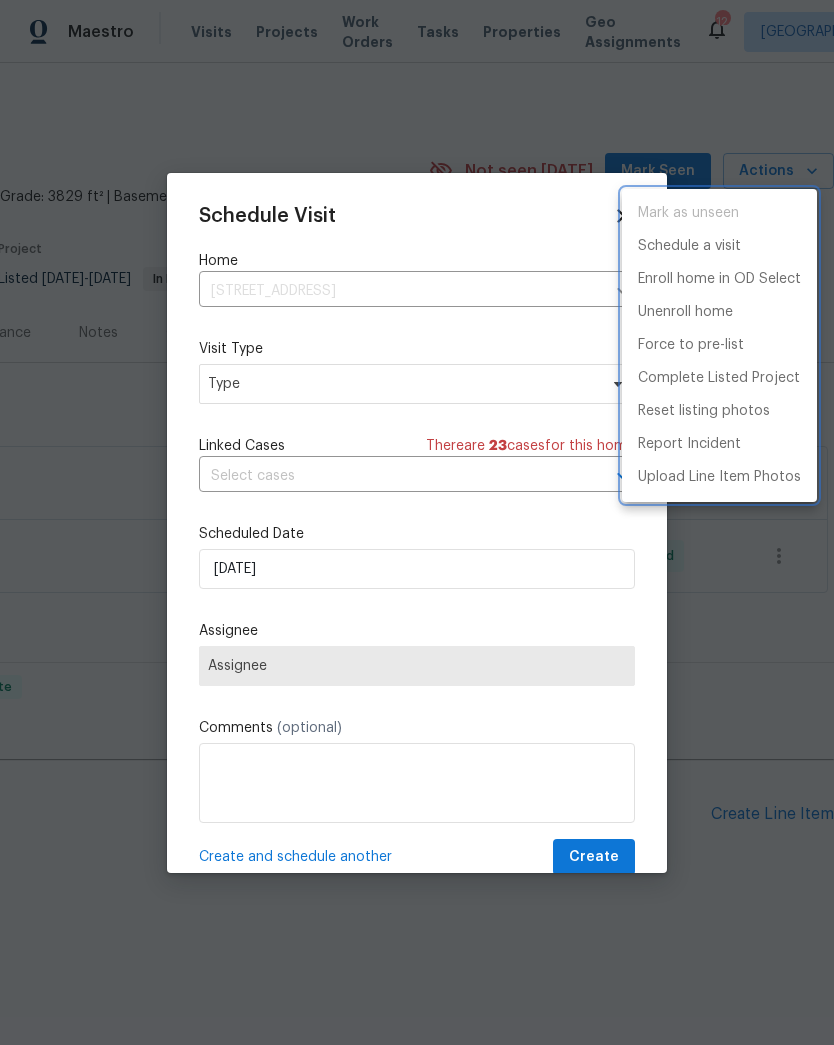 click at bounding box center [417, 522] 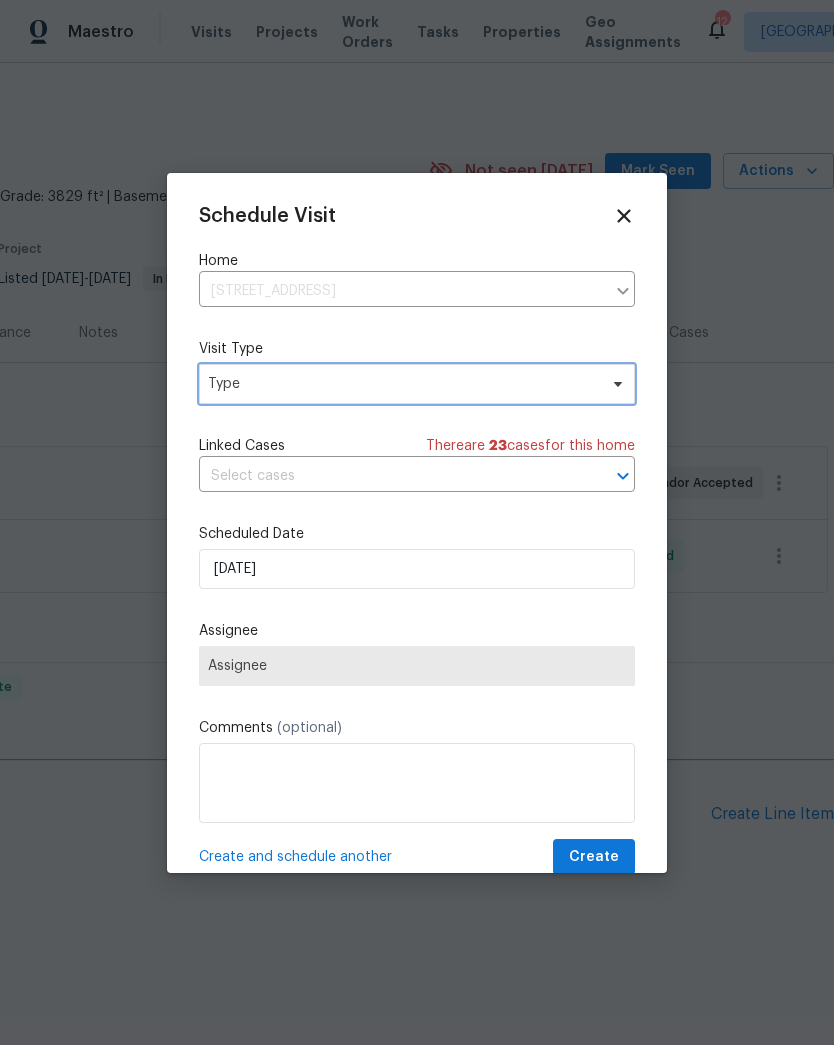click on "Type" at bounding box center [402, 384] 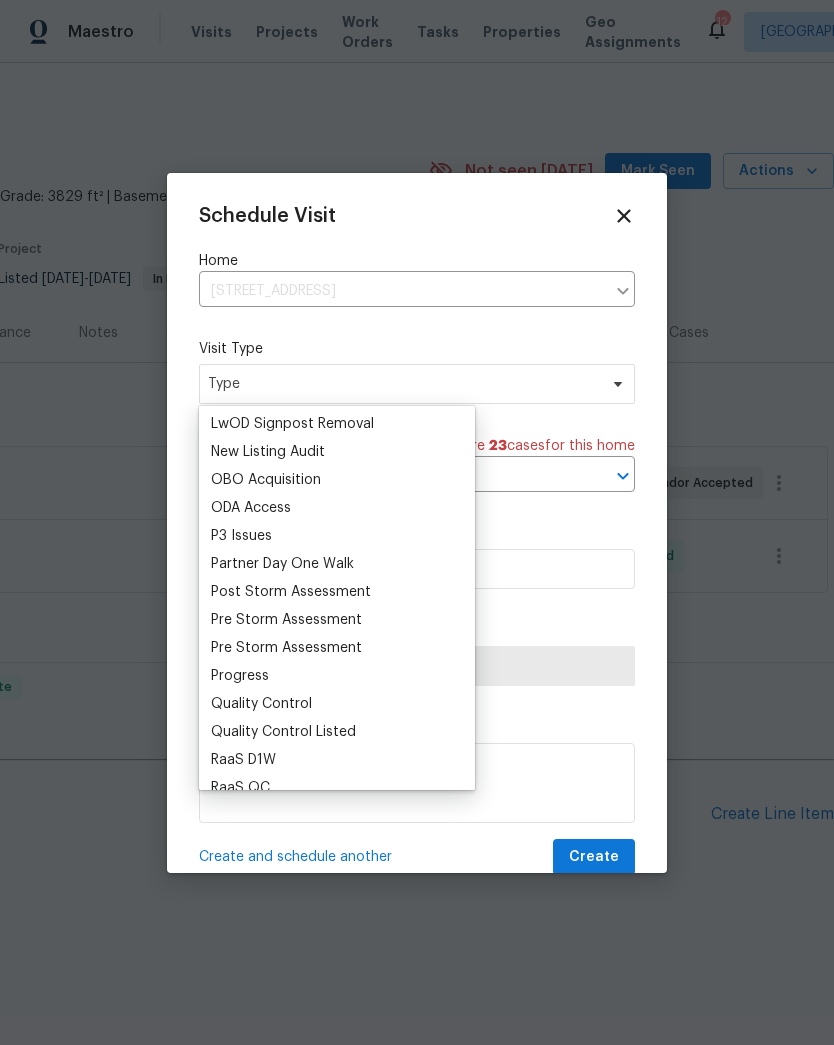 scroll, scrollTop: 1096, scrollLeft: 0, axis: vertical 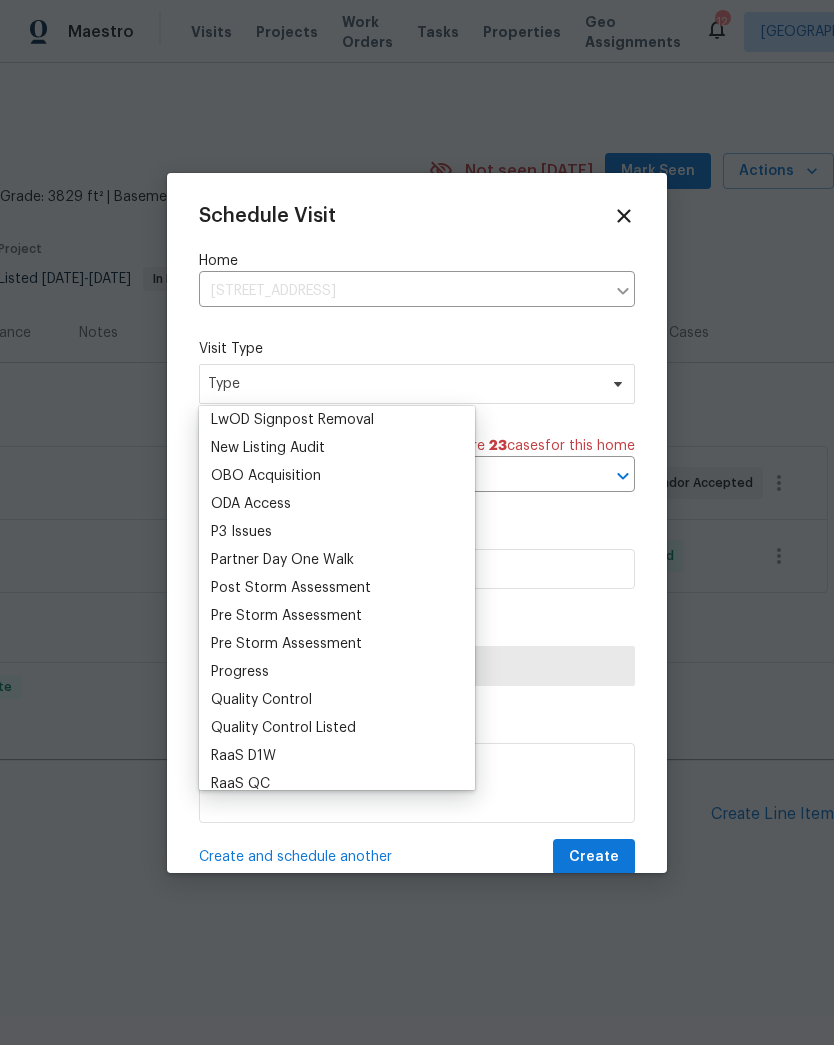 click on "Progress" at bounding box center [240, 672] 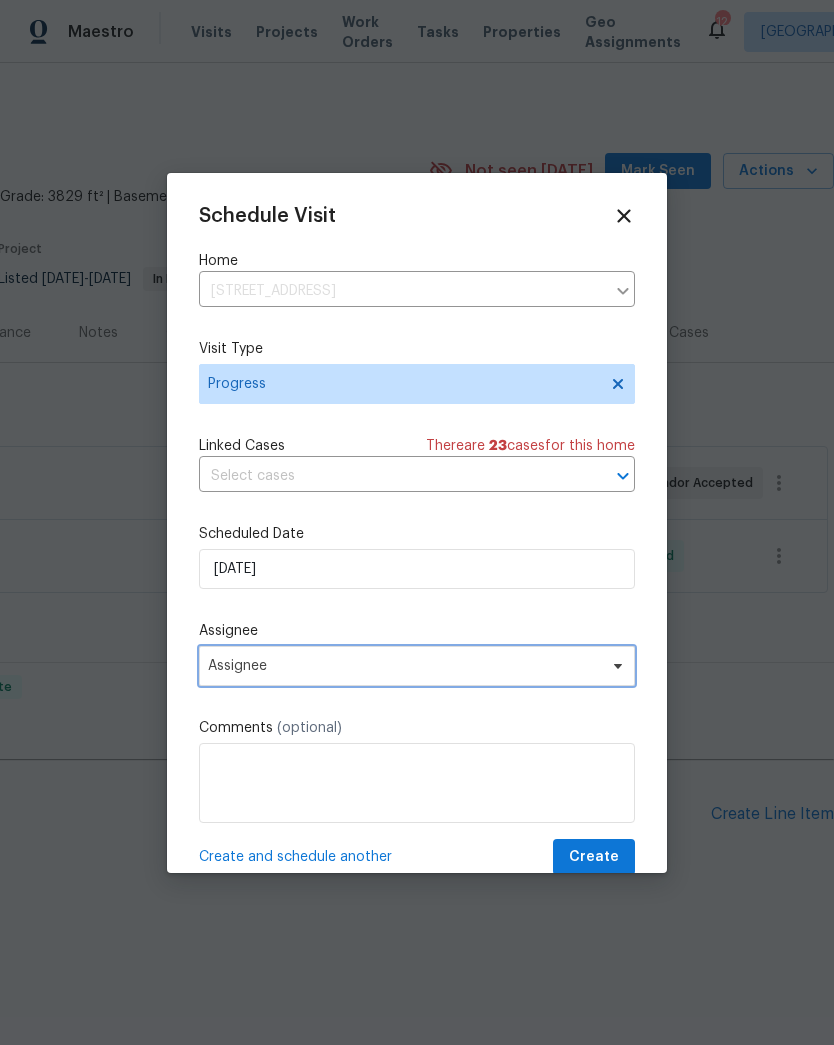 click on "Assignee" at bounding box center (404, 666) 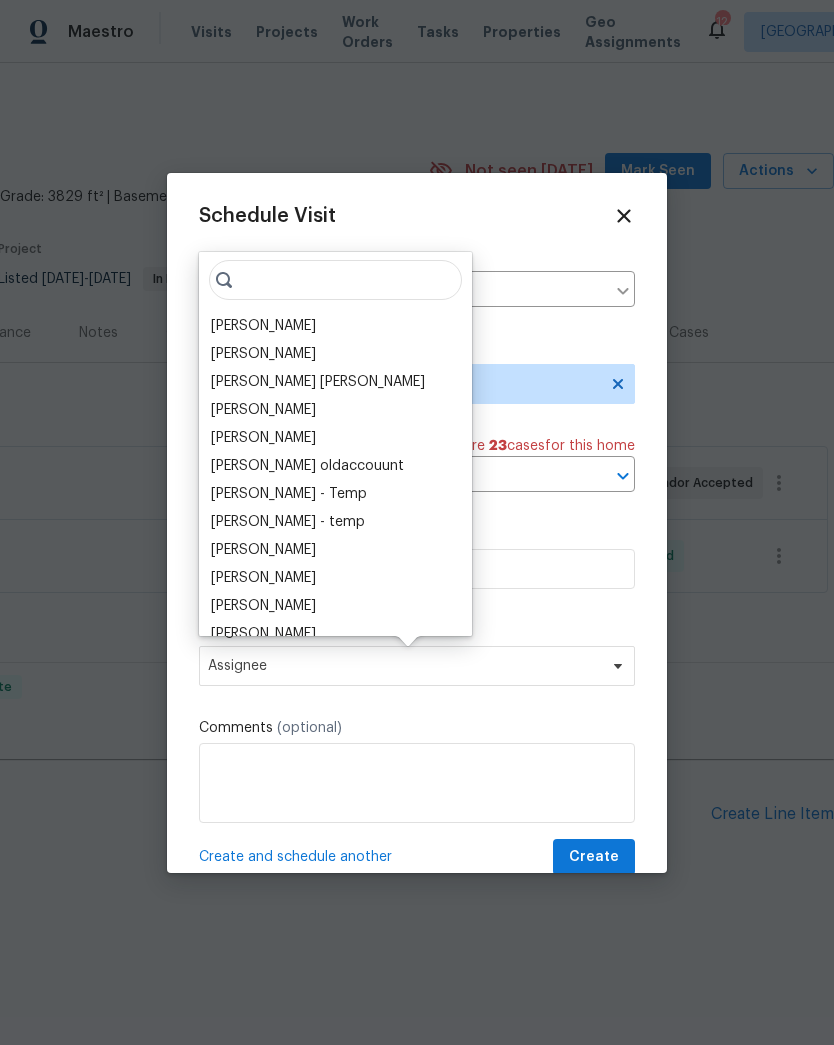 click on "[PERSON_NAME]" at bounding box center [263, 326] 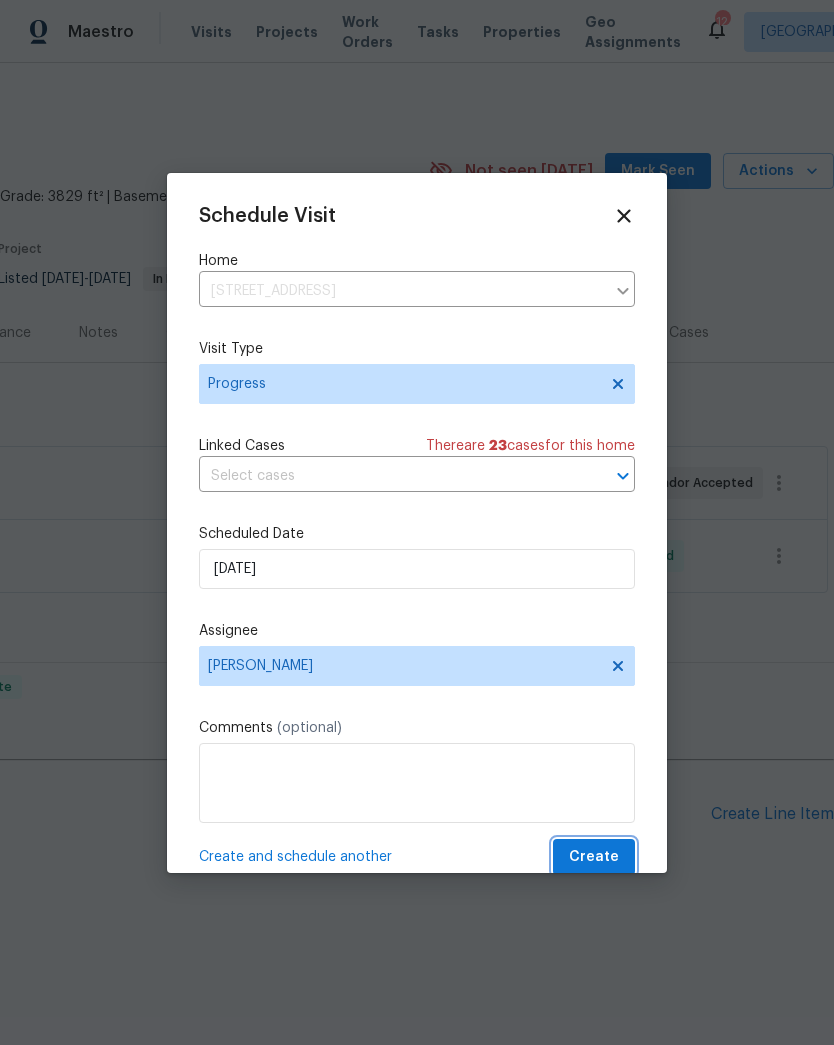 click on "Create" at bounding box center [594, 857] 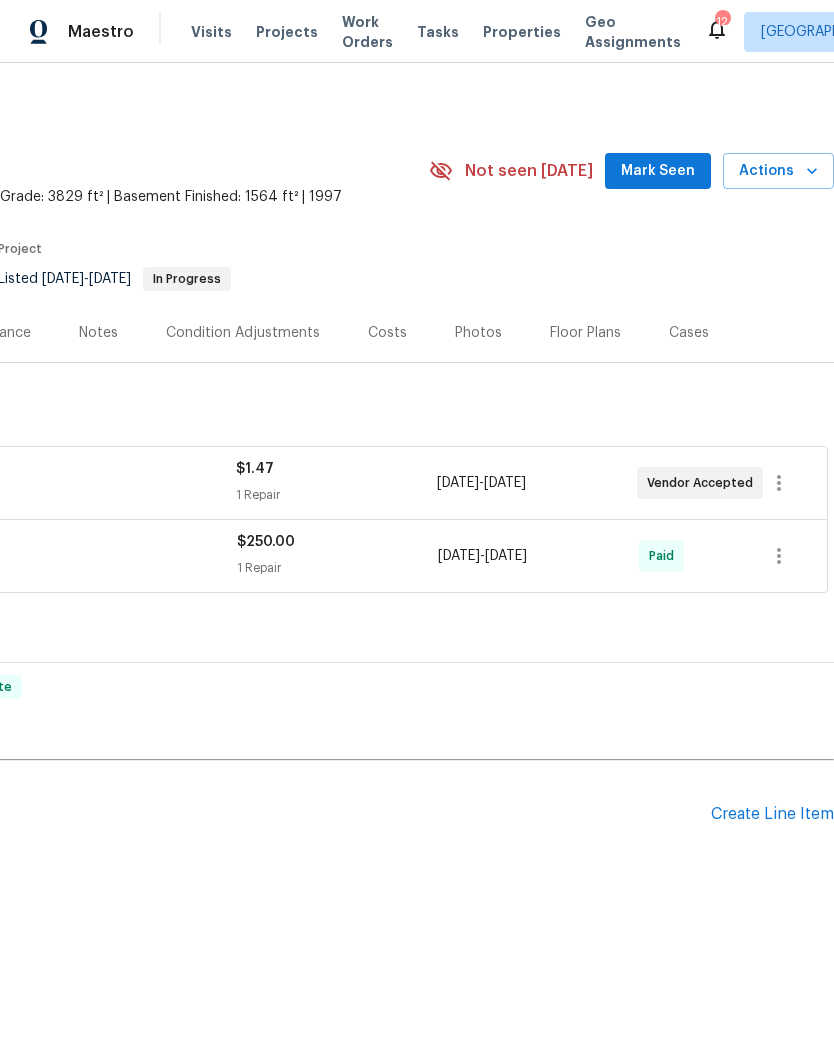 scroll, scrollTop: 0, scrollLeft: 296, axis: horizontal 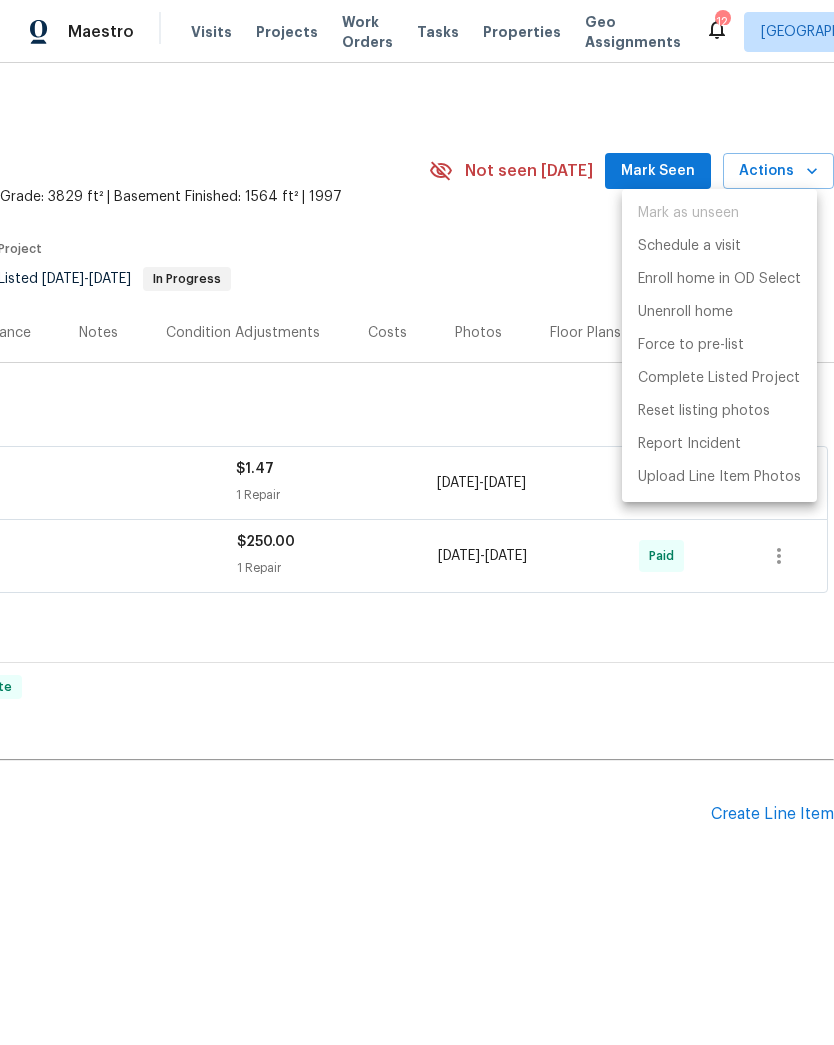 click at bounding box center [417, 522] 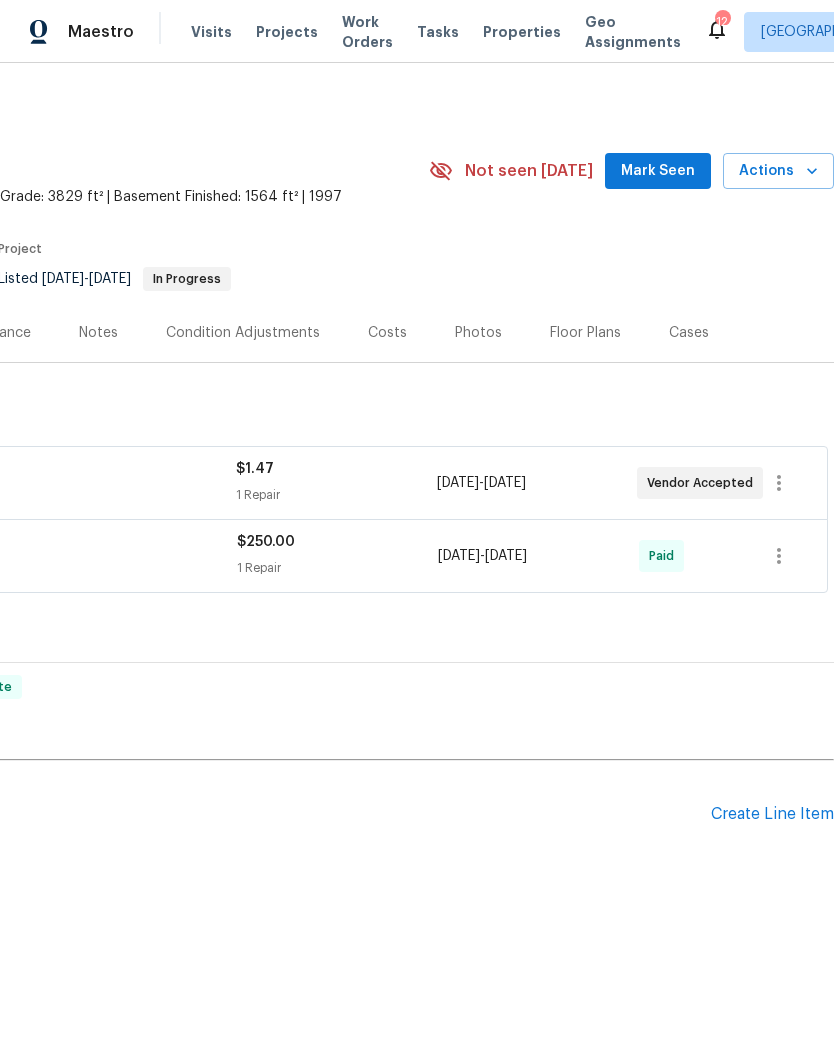 click on "Projects" at bounding box center (287, 32) 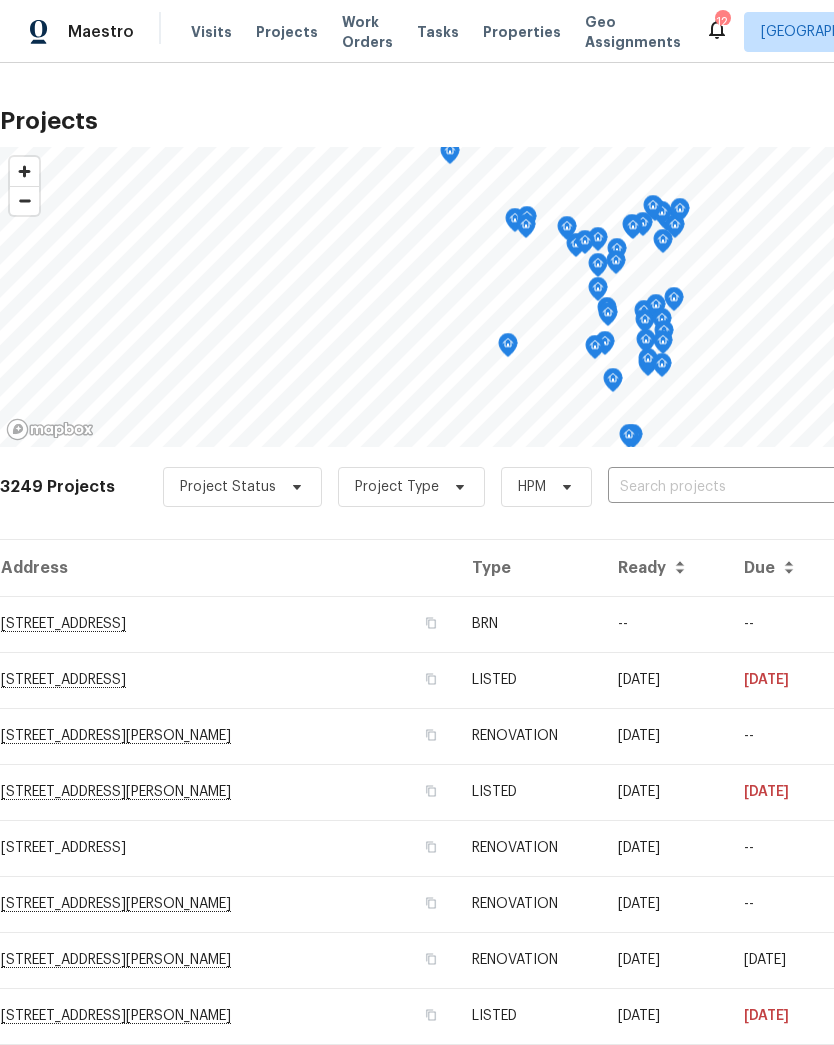 click at bounding box center (722, 487) 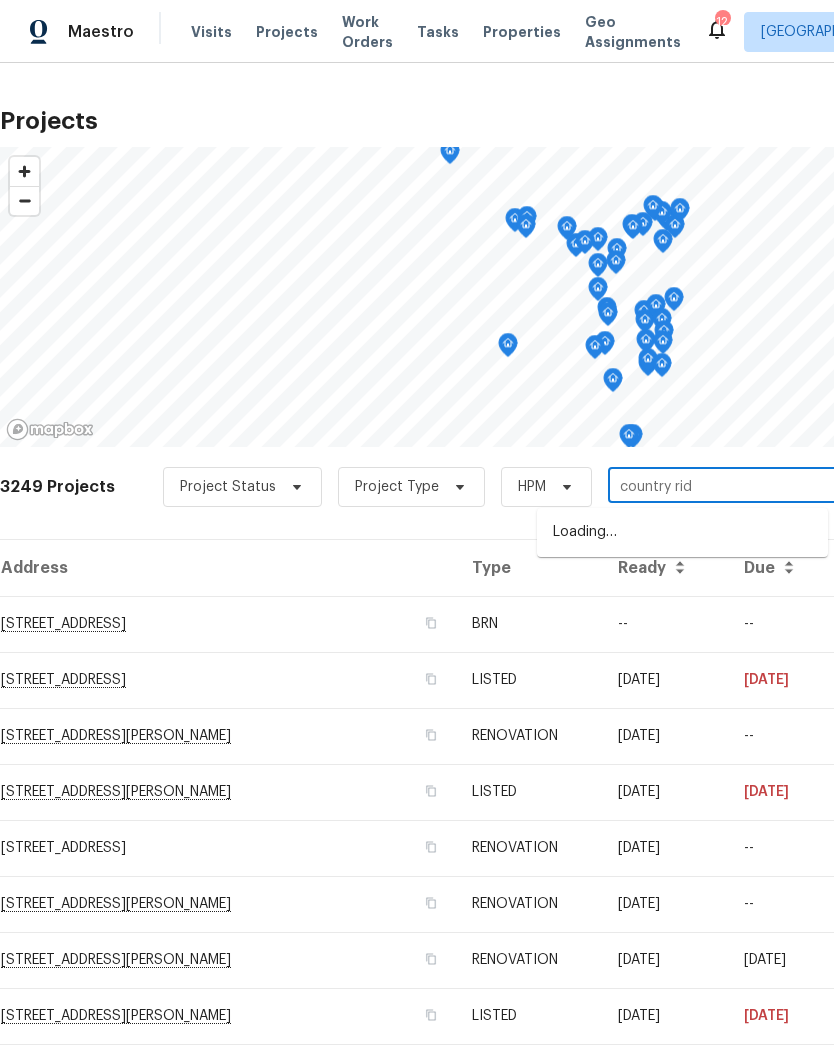 type on "country ridg" 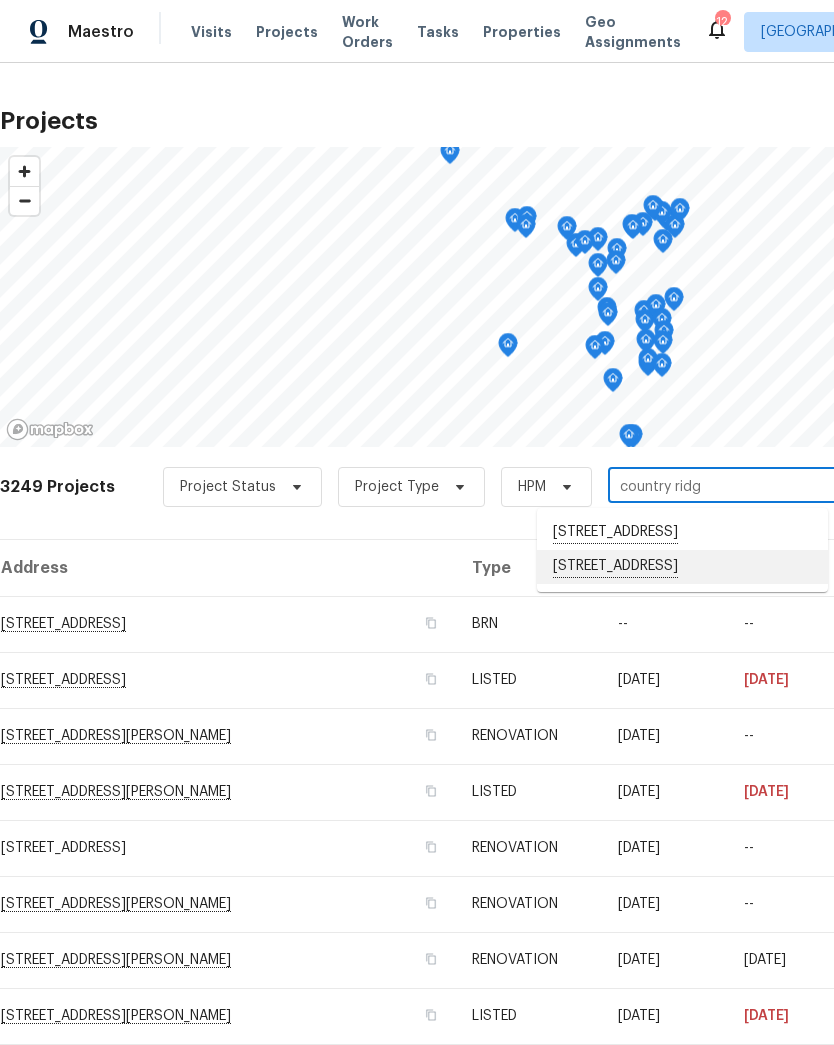 click on "[STREET_ADDRESS]" at bounding box center [682, 567] 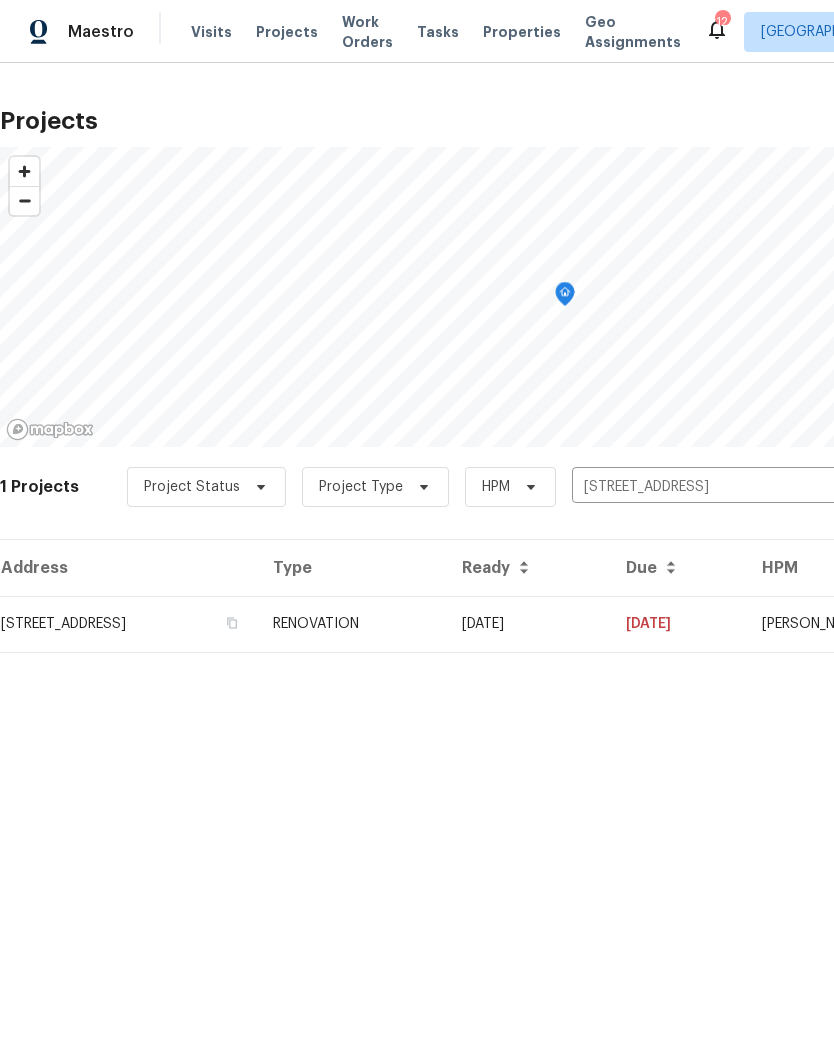 click on "[STREET_ADDRESS]" at bounding box center [128, 624] 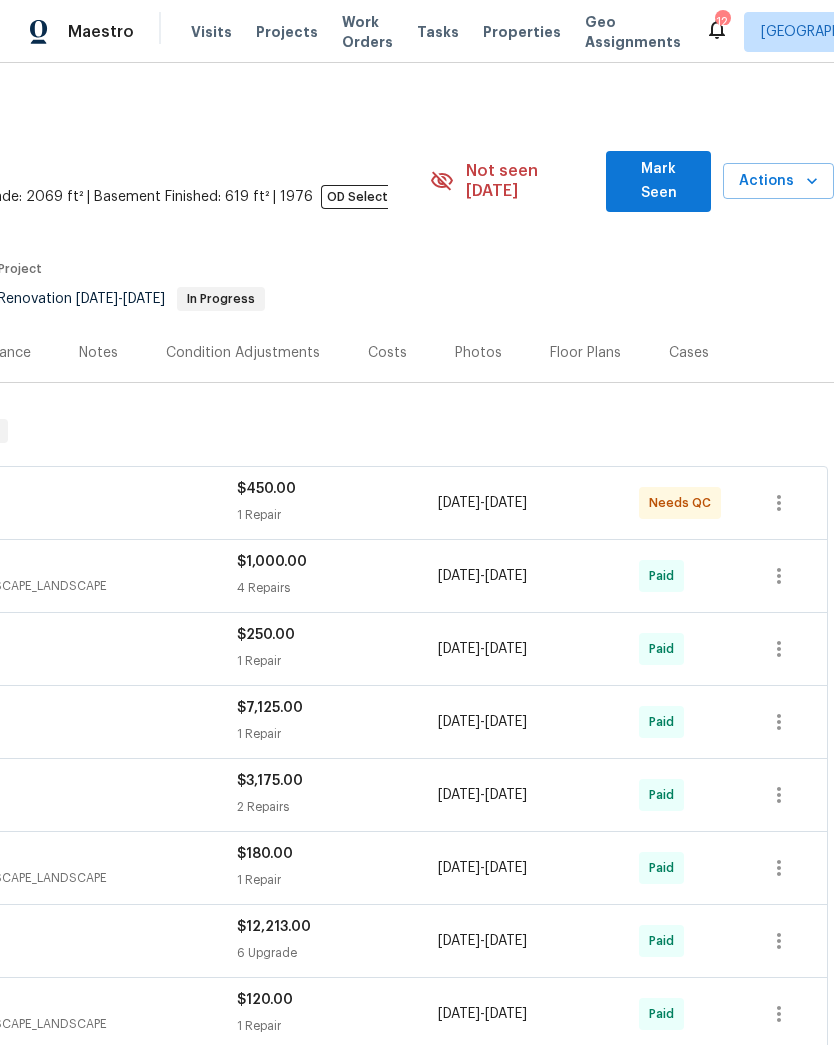 scroll, scrollTop: 0, scrollLeft: 296, axis: horizontal 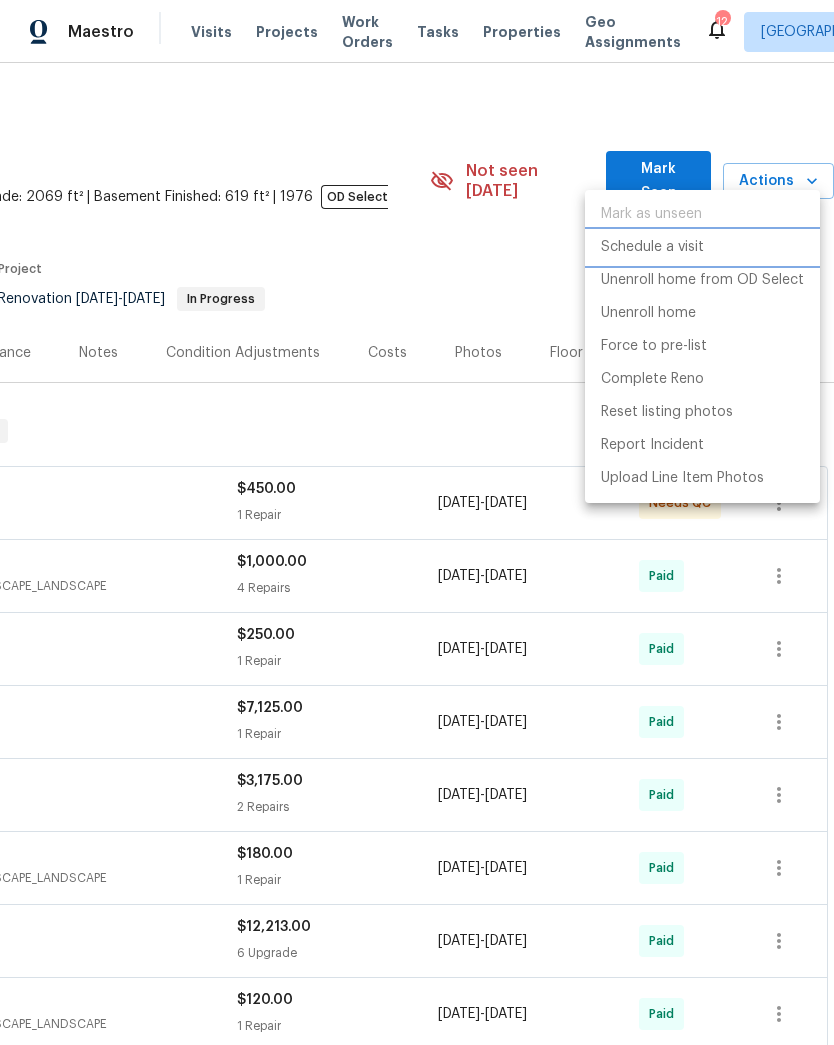 click on "Schedule a visit" at bounding box center [652, 247] 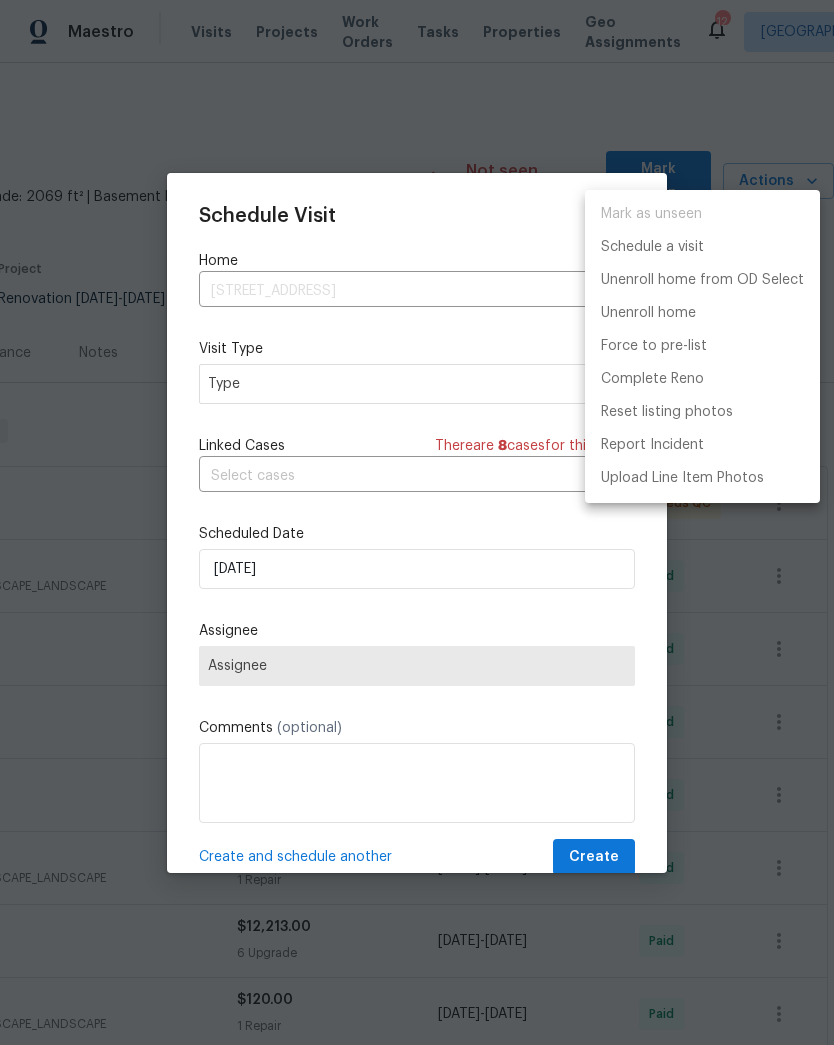 click at bounding box center [417, 522] 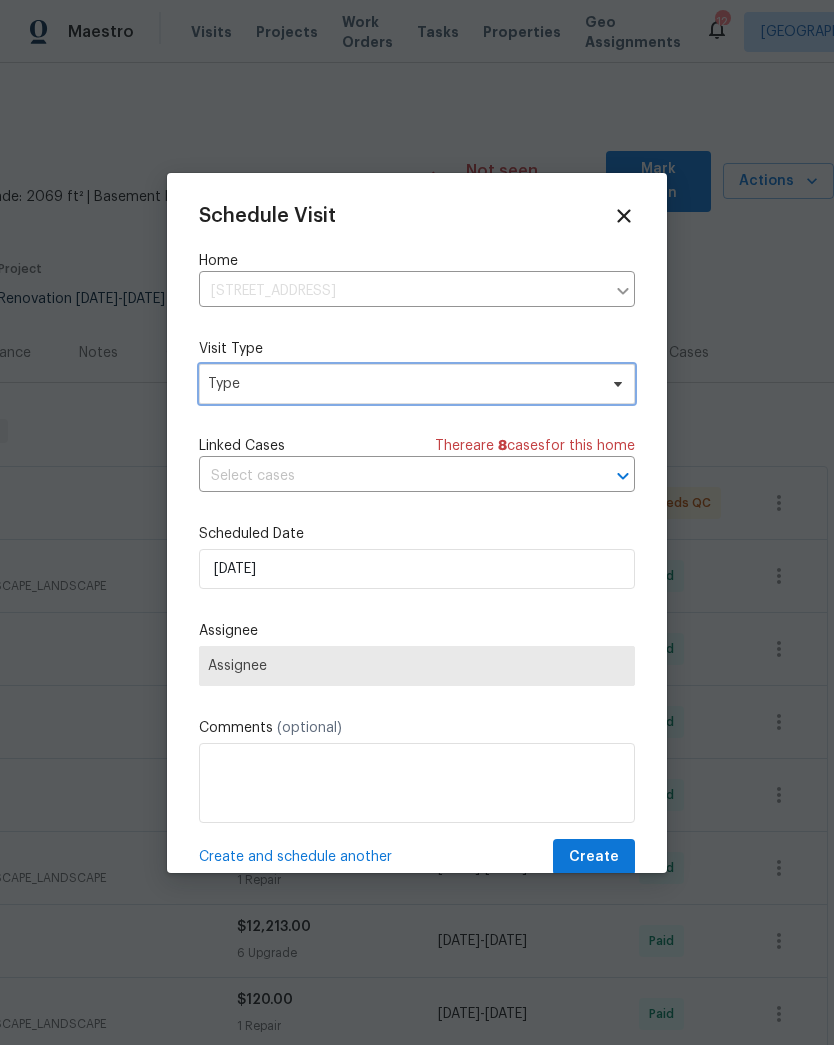 click on "Type" at bounding box center (402, 384) 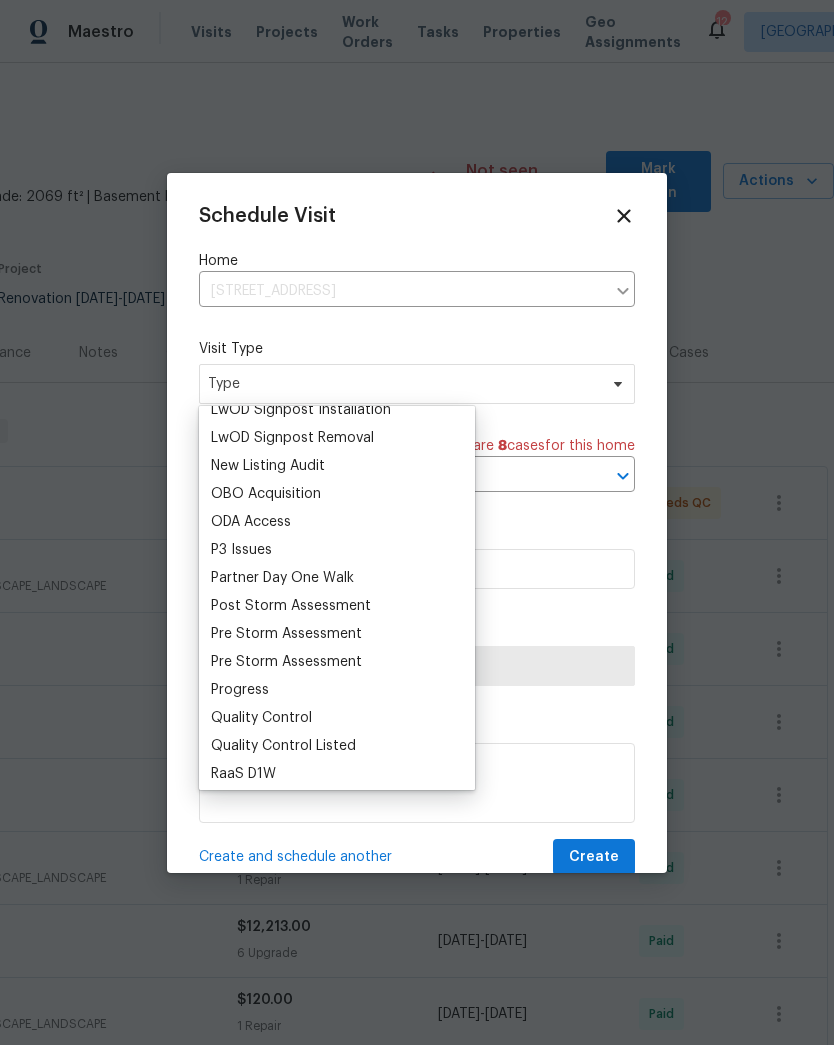 scroll, scrollTop: 1105, scrollLeft: 0, axis: vertical 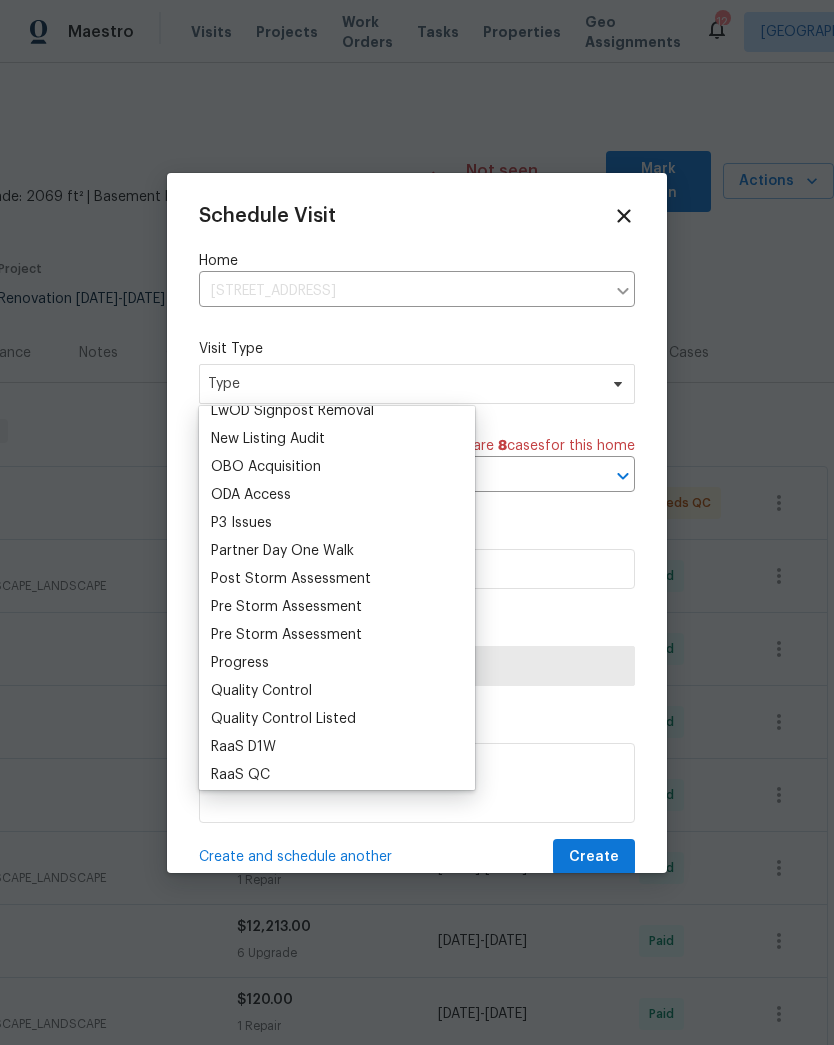 click on "Progress" at bounding box center [240, 663] 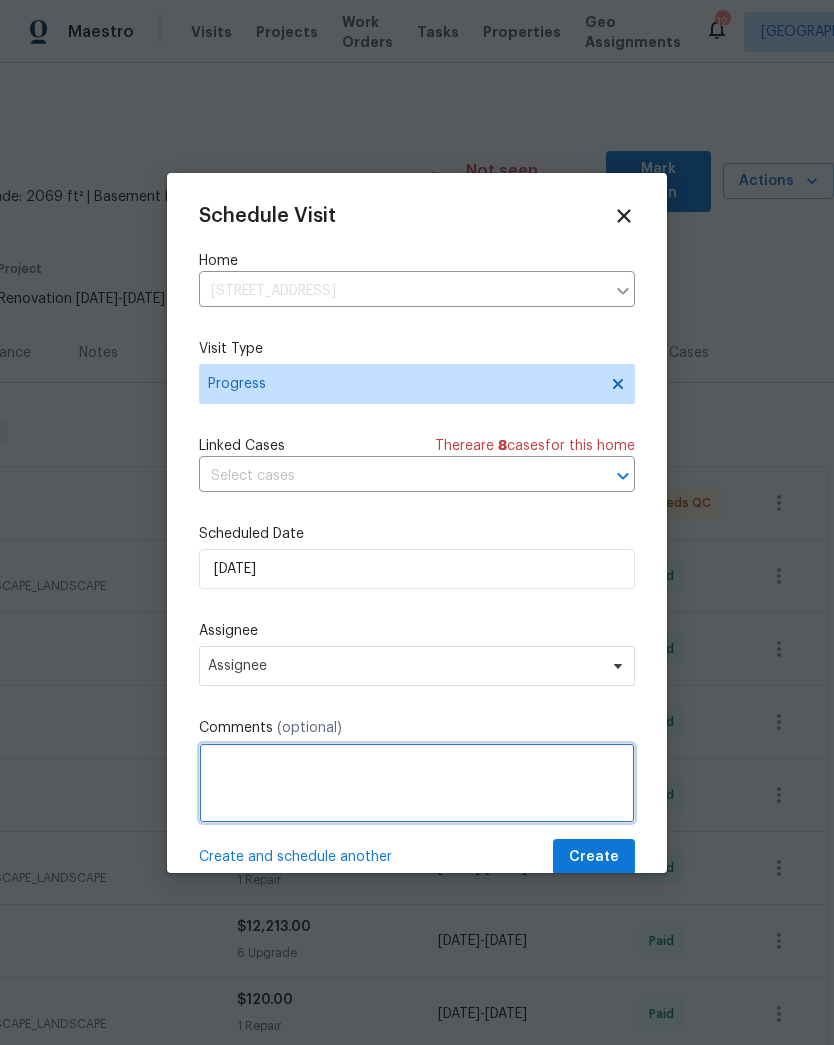 click at bounding box center (417, 783) 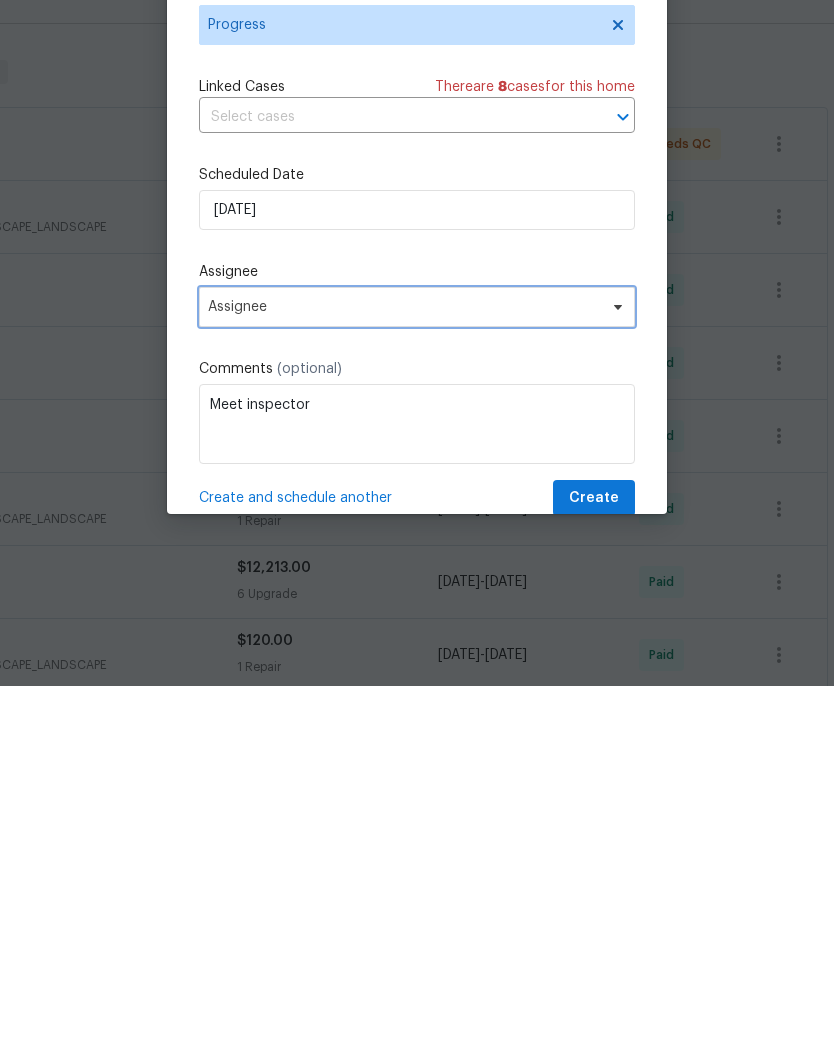 click on "Assignee" at bounding box center [404, 666] 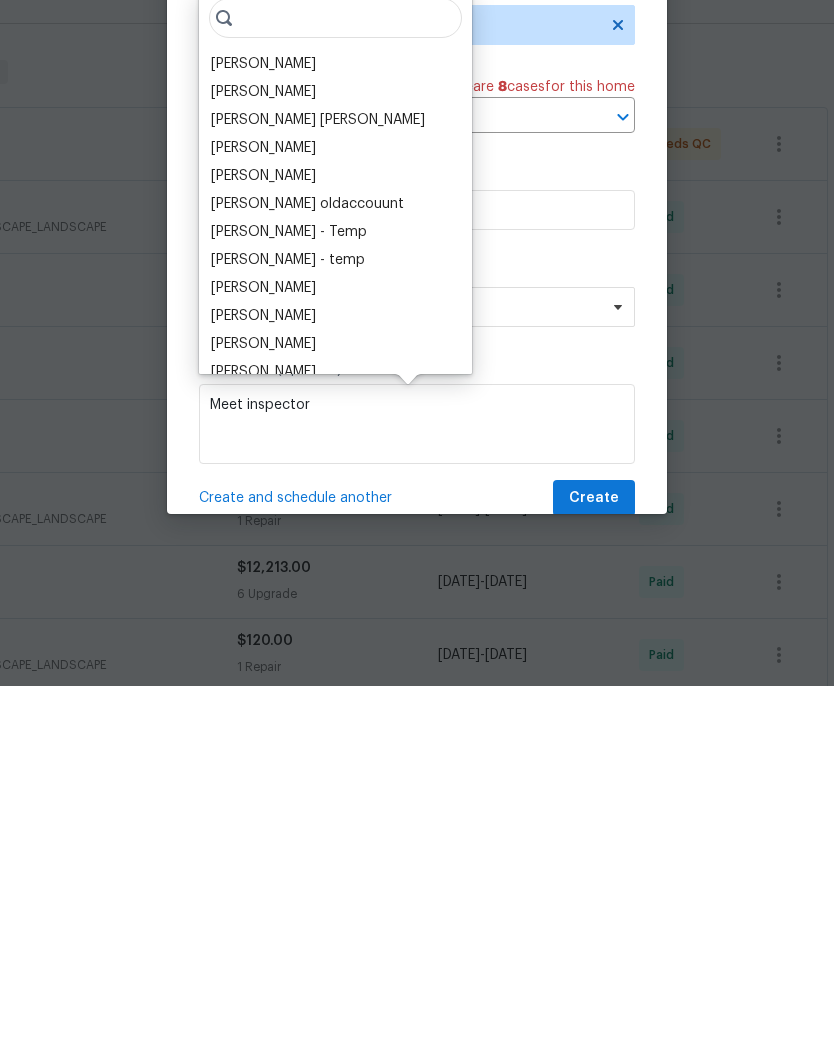 click on "[PERSON_NAME]" at bounding box center [263, 423] 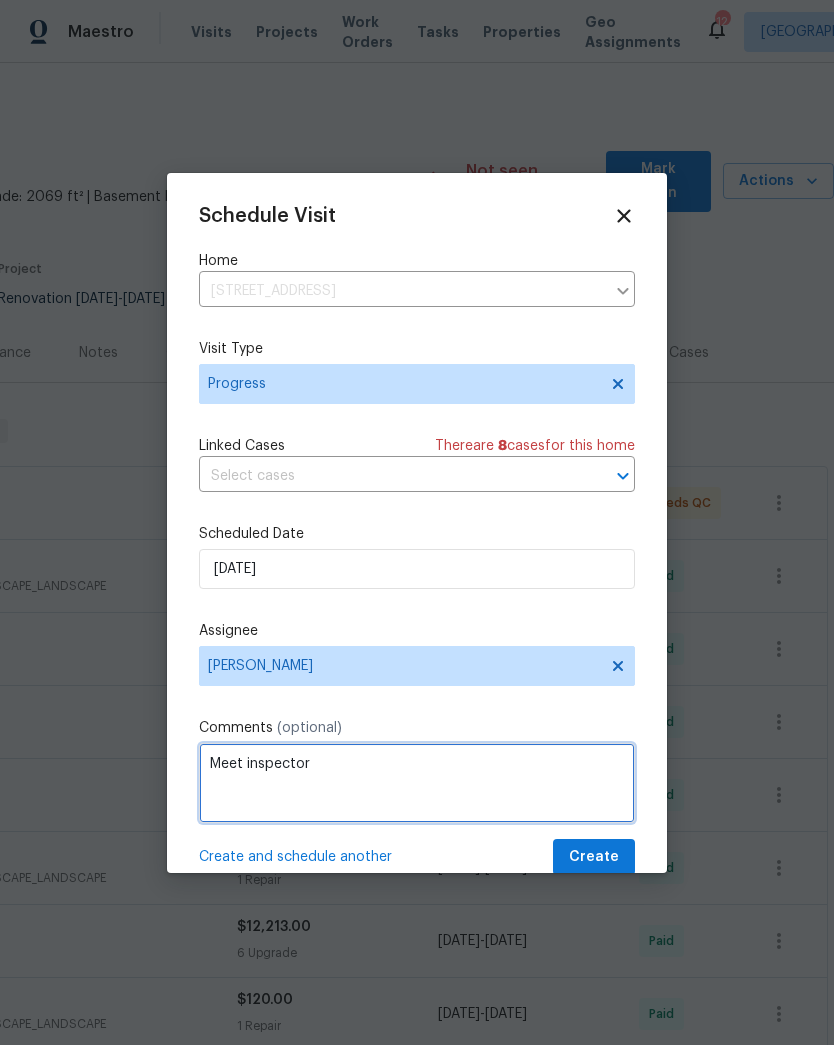 click on "Meet inspector" at bounding box center (417, 783) 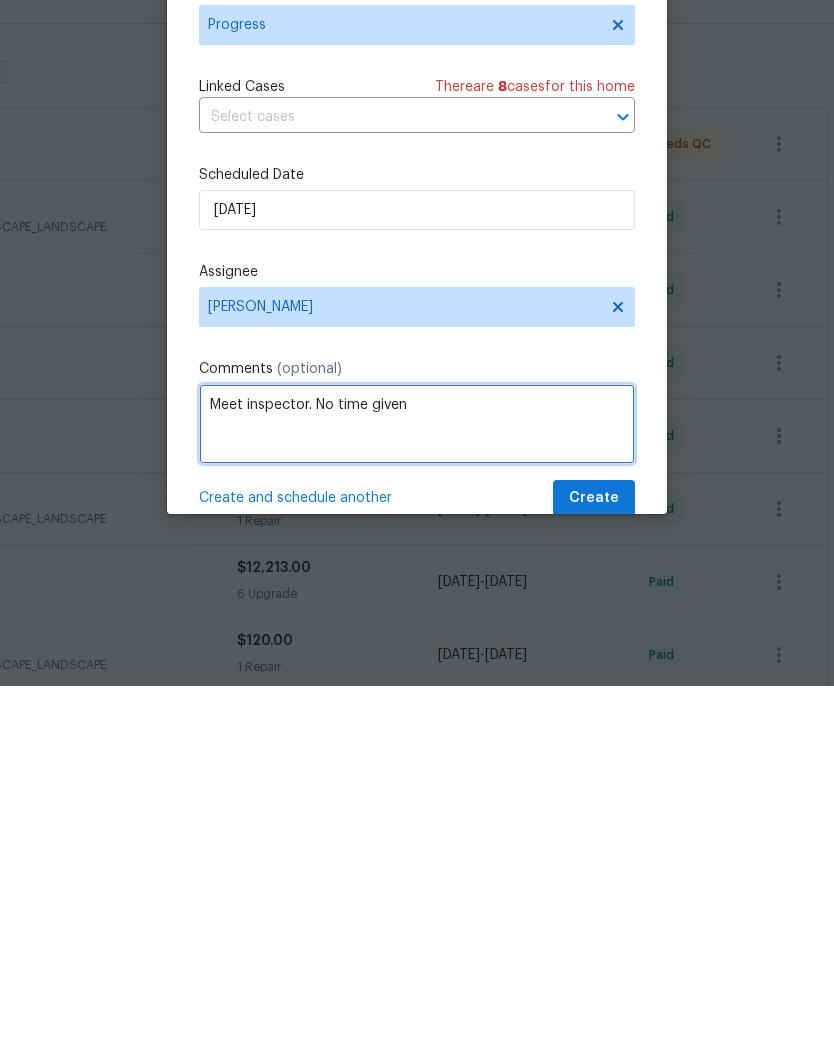 type on "Meet inspector. No time given" 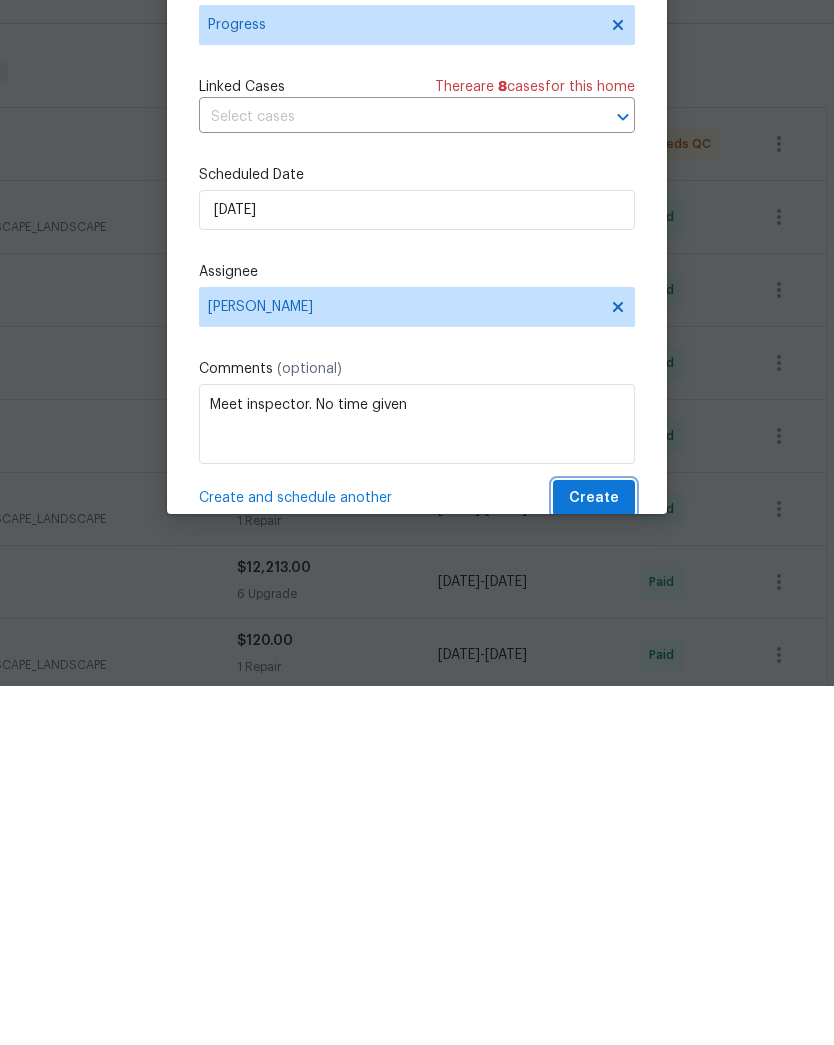click on "Create" at bounding box center [594, 857] 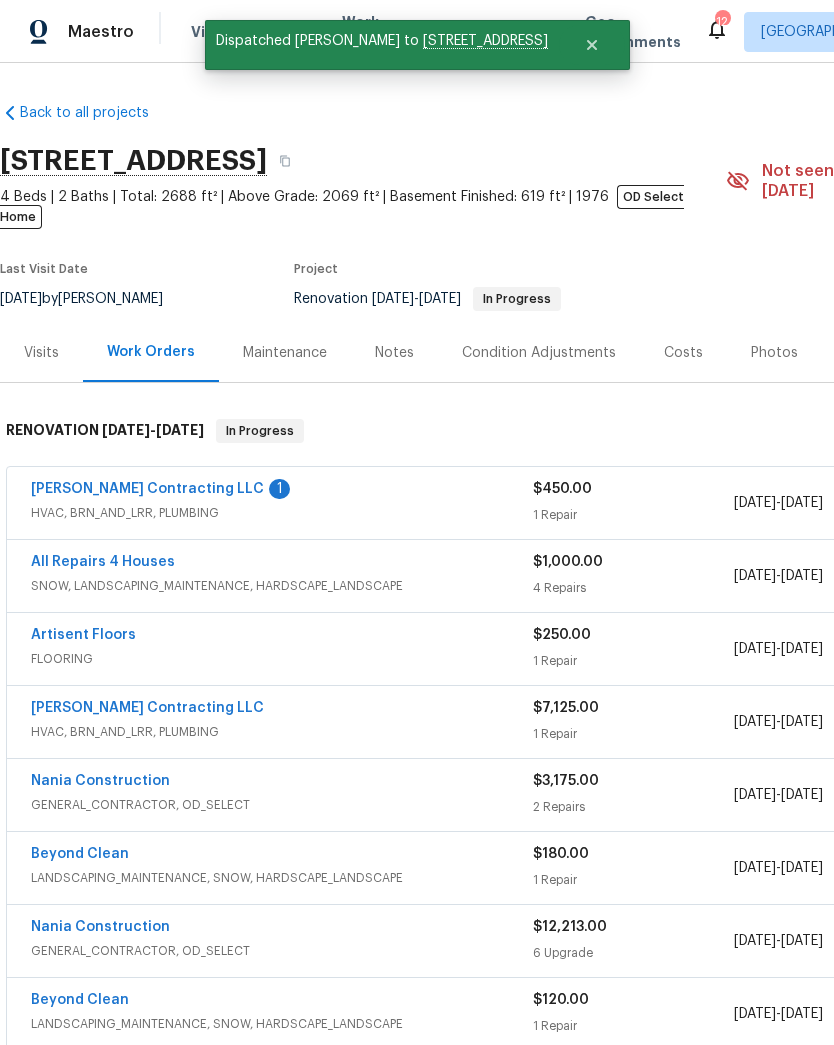 scroll, scrollTop: 0, scrollLeft: 0, axis: both 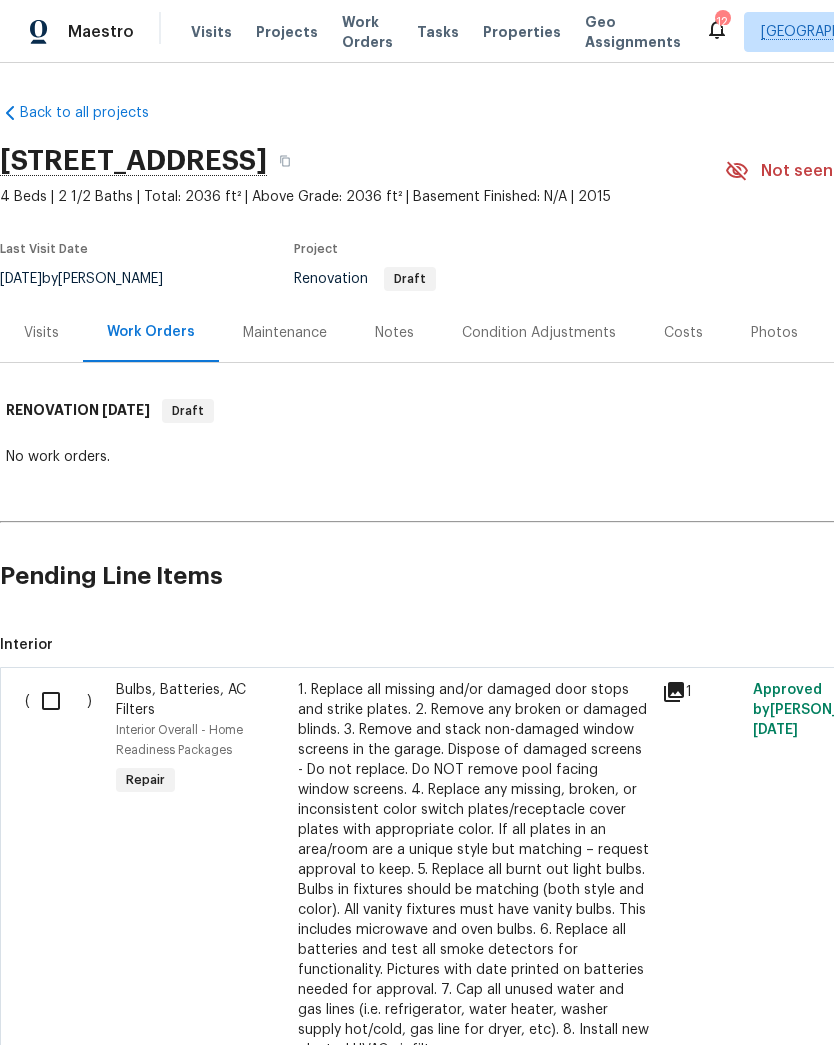 click on "Visits" at bounding box center [211, 32] 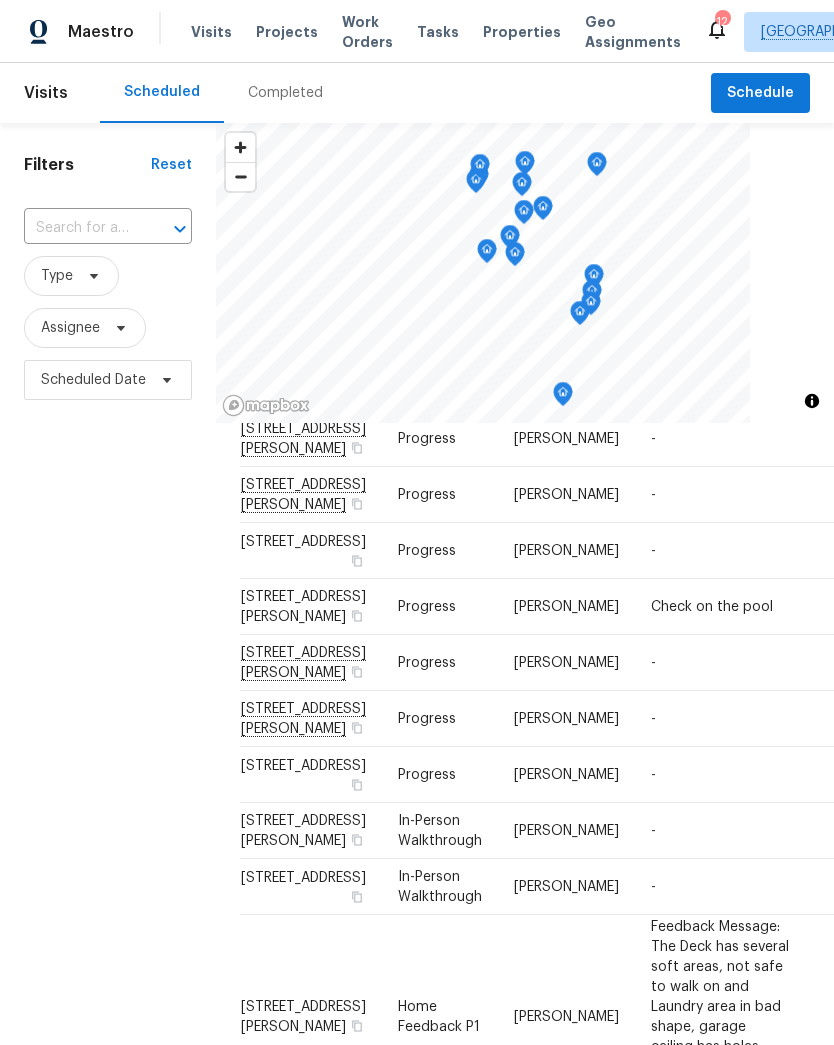 scroll, scrollTop: 570, scrollLeft: 0, axis: vertical 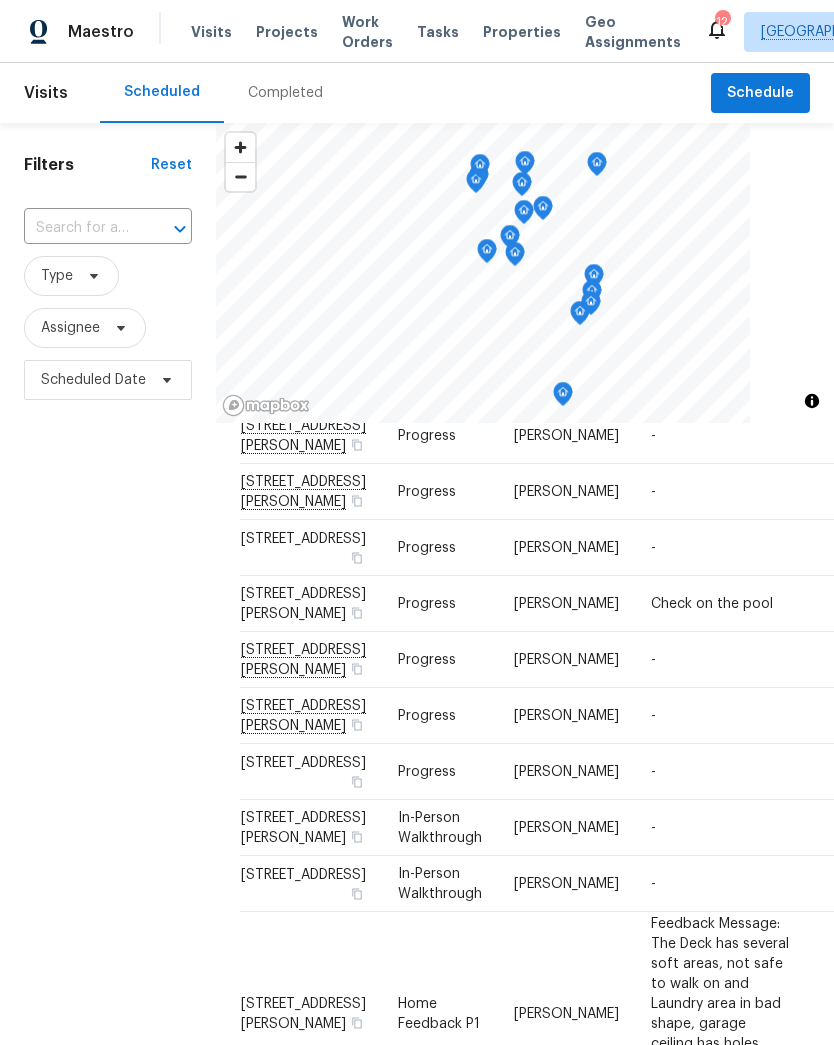 click 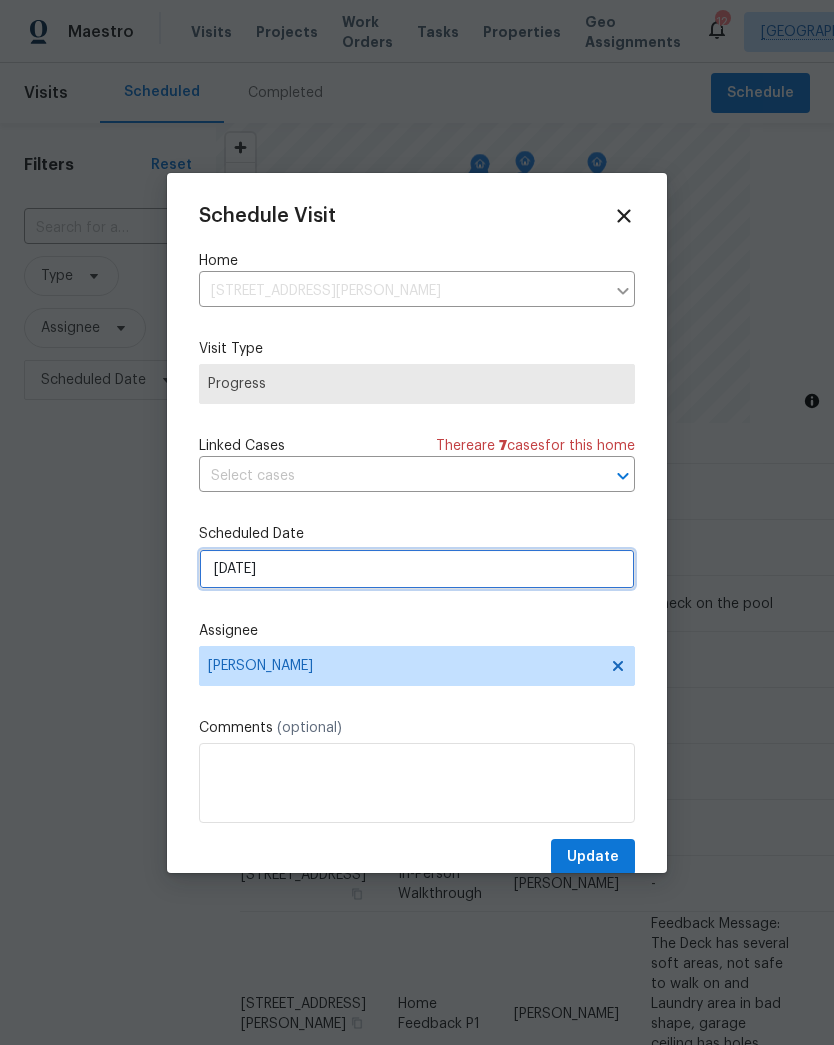 click on "[DATE]" at bounding box center (417, 569) 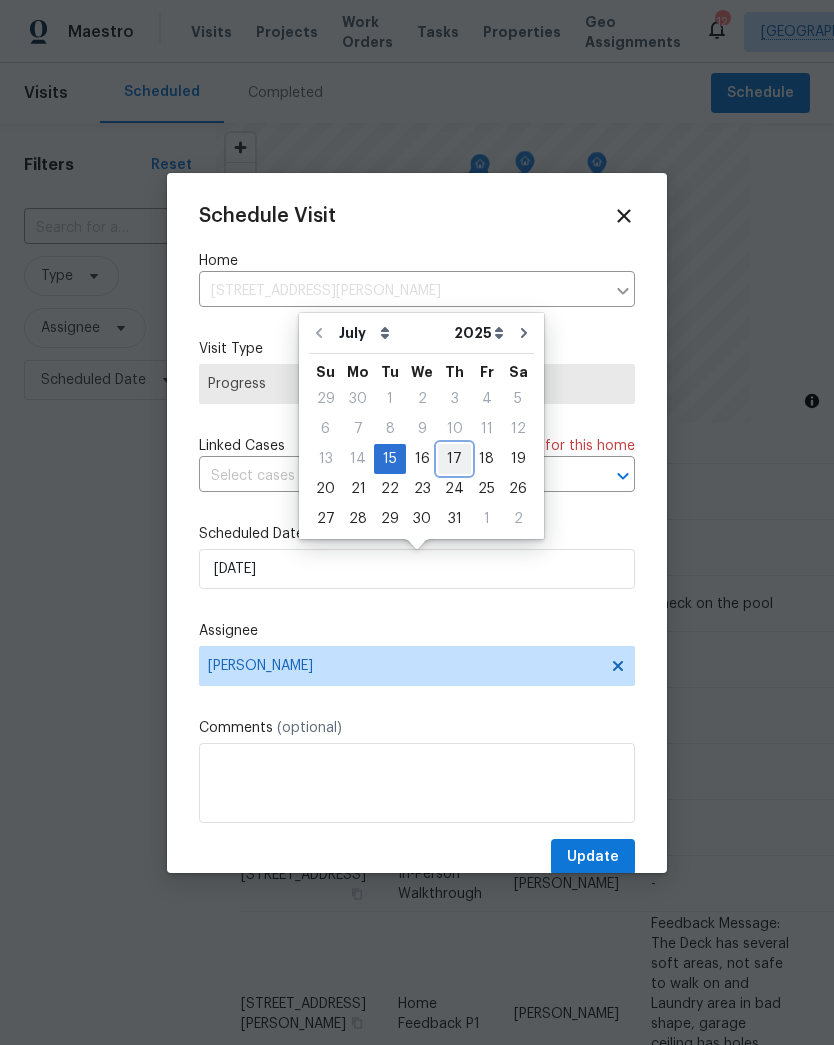 click on "17" at bounding box center [454, 459] 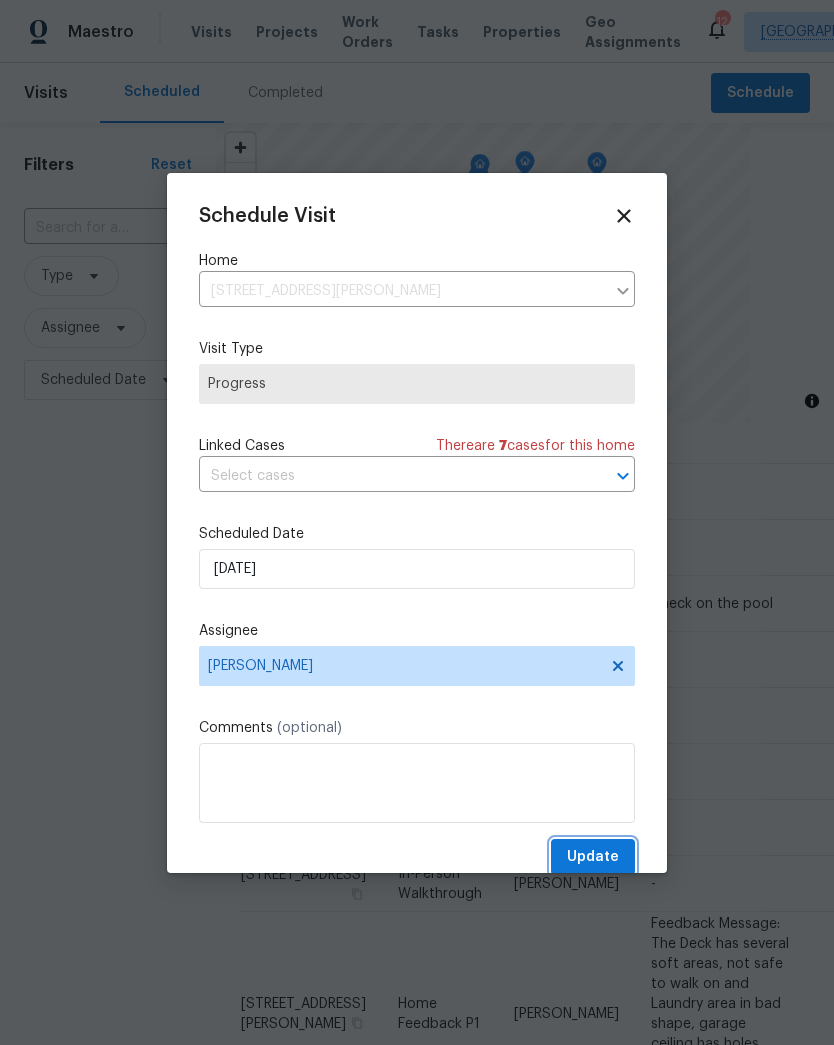 click on "Update" at bounding box center [593, 857] 